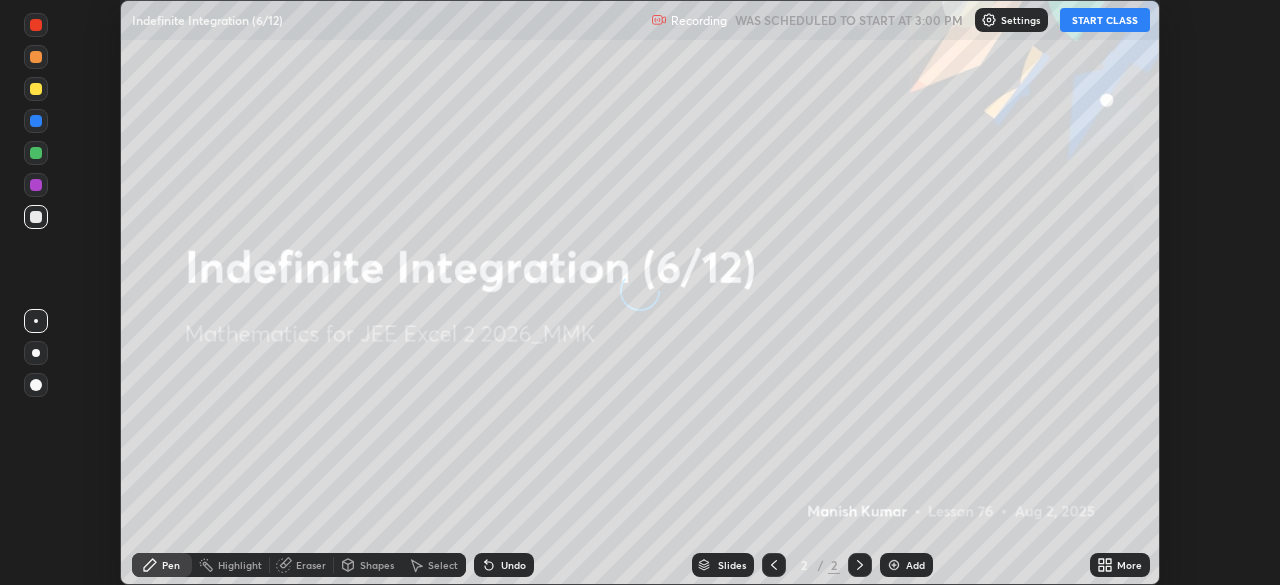 scroll, scrollTop: 0, scrollLeft: 0, axis: both 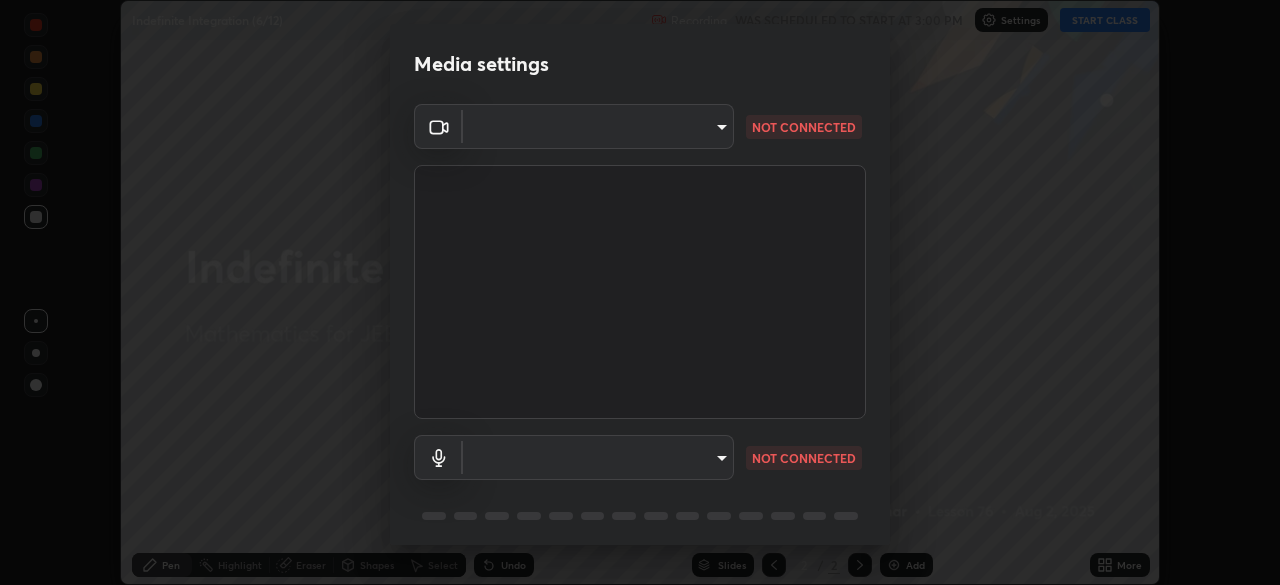 type on "fb57174be8733929c779687b6c747b251f50b7e0b4cf35f724d7f1923dedf309" 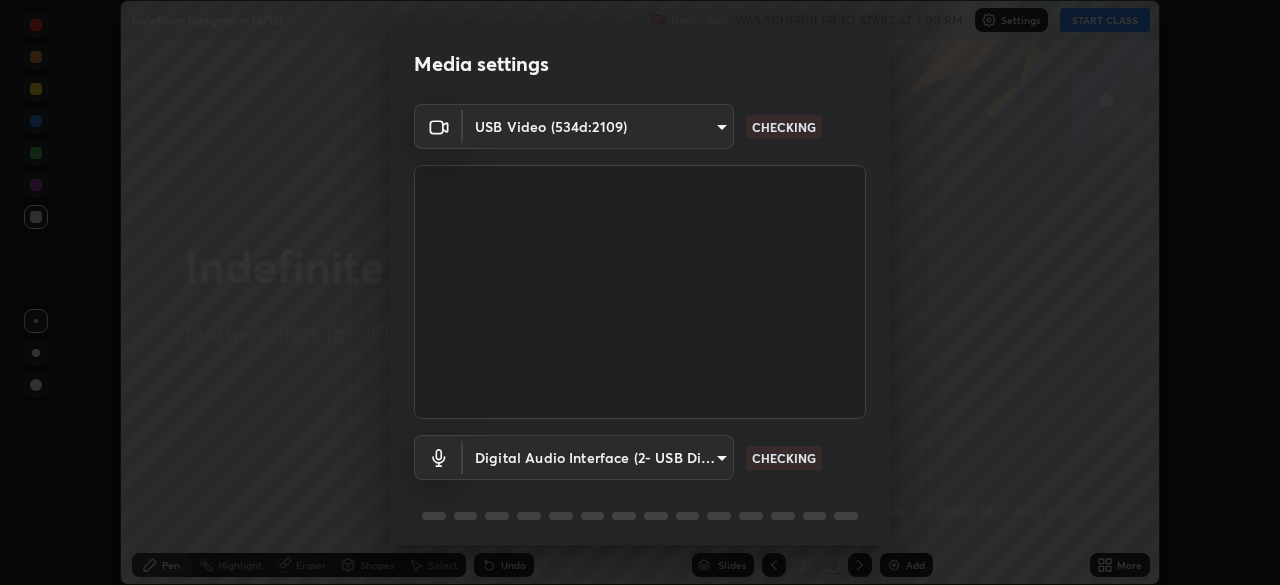 click on "Erase all Indefinite Integration (6/12) Recording WAS SCHEDULED TO START AT 3:00 PM Settings START CLASS Setting up your live class Indefinite Integration (6/12) • L76 of Mathematics for JEE Excel 2 2026_MMK [FIRST] [LAST] Pen Highlight Eraser Shapes Select Undo Slides 2 / 2 Add More No doubts shared Encourage your learners to ask a doubt for better clarity Report an issue Reason for reporting Buffering Chat not working Audio - Video sync issue Educator video quality low Attach an image Report Media settings USB Video (534d:2109) fb57174be8733929c779687b6c747b251f50b7e0b4cf35f724d7f1923dedf309 CHECKING Digital Audio Interface (2- USB Digital Audio) 054dcff9a364f7d7b915c2693b29439440450d60e64e8afb4aa16a23ef9e7aff CHECKING 1 / 5 Next" at bounding box center (640, 292) 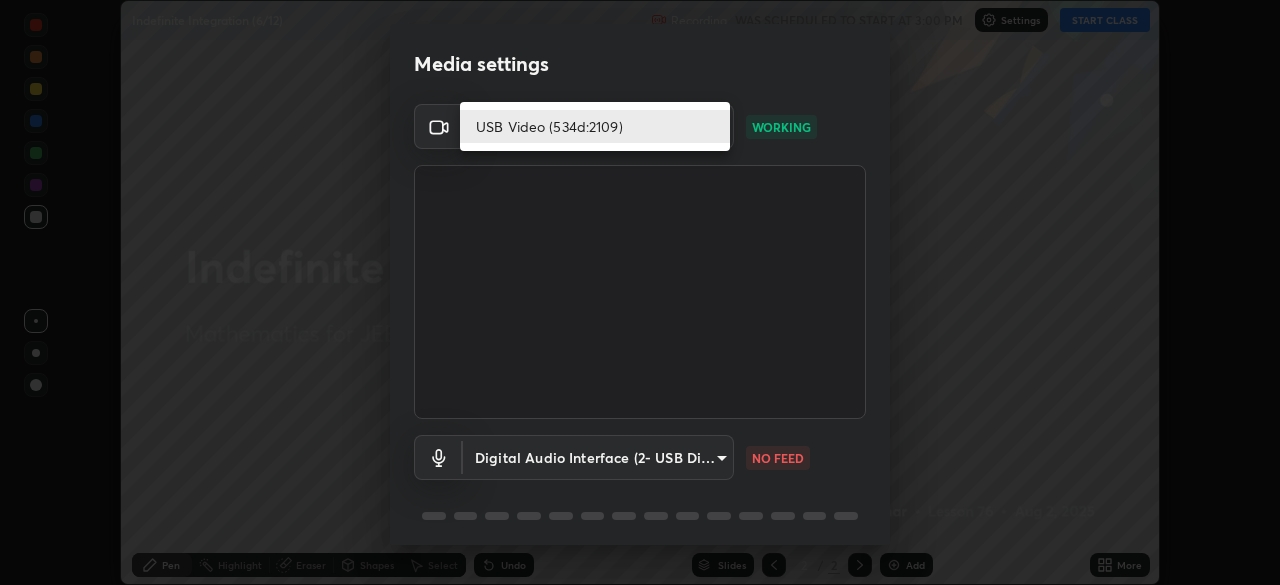 click on "USB Video (534d:2109)" at bounding box center [595, 126] 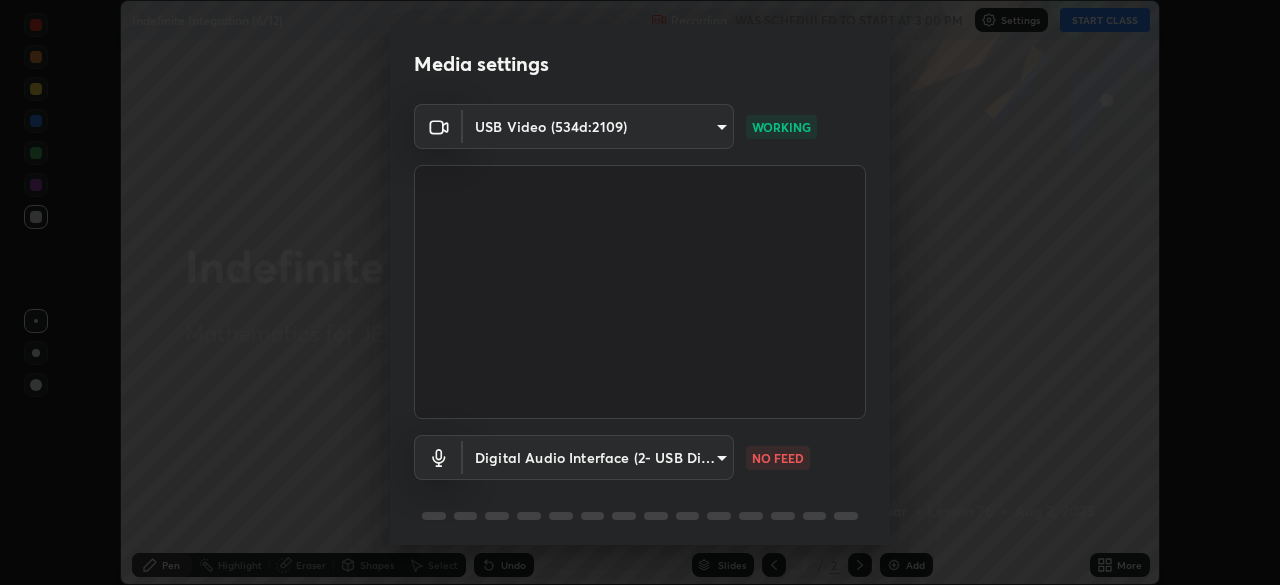click on "Erase all Indefinite Integration (6/12) Recording WAS SCHEDULED TO START AT  3:00 PM Settings START CLASS Setting up your live class Indefinite Integration (6/12) • L76 of Mathematics for JEE Excel 2 2026_MMK Manish Kumar Pen Highlight Eraser Shapes Select Undo Slides 2 / 2 Add More No doubts shared Encourage your learners to ask a doubt for better clarity Report an issue Reason for reporting Buffering Chat not working Audio - Video sync issue Educator video quality low ​ Attach an image Report Media settings USB Video (534d:2109) fb57174be8733929c779687b6c747b251f50b7e0b4cf35f724d7f1923dedf309 WORKING Digital Audio Interface (2- USB Digital Audio) 054dcff9a364f7d7b915c2693b29439440450d60e64e8afb4aa16a23ef9e7aff NO FEED 1 / 5 Next" at bounding box center (640, 292) 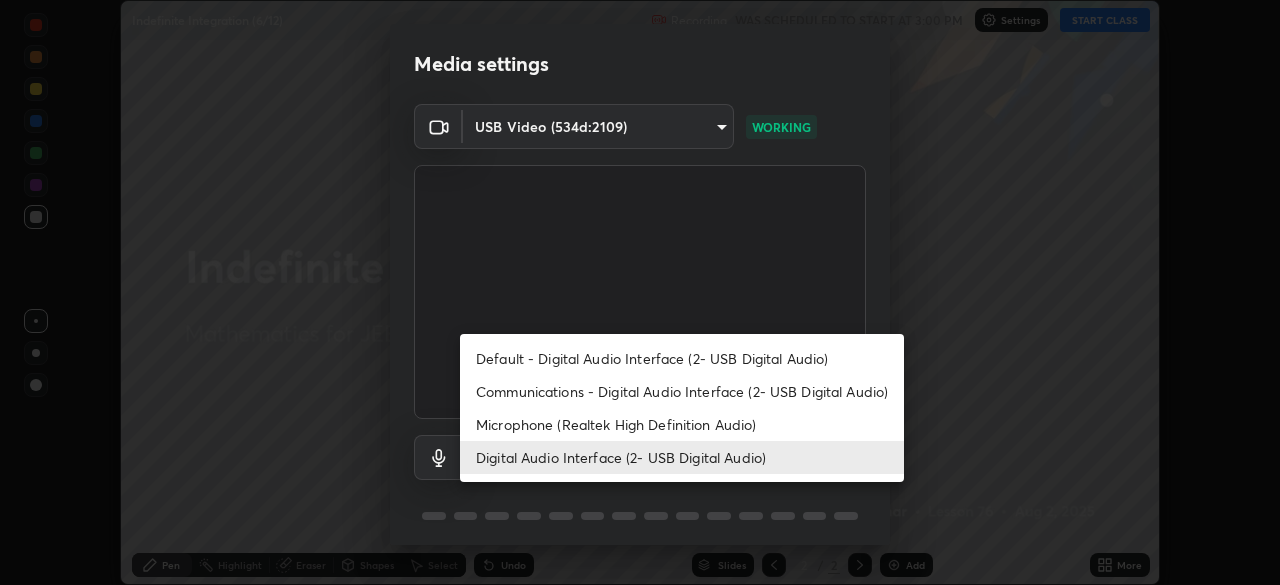 click on "Microphone (Realtek High Definition Audio)" at bounding box center (682, 424) 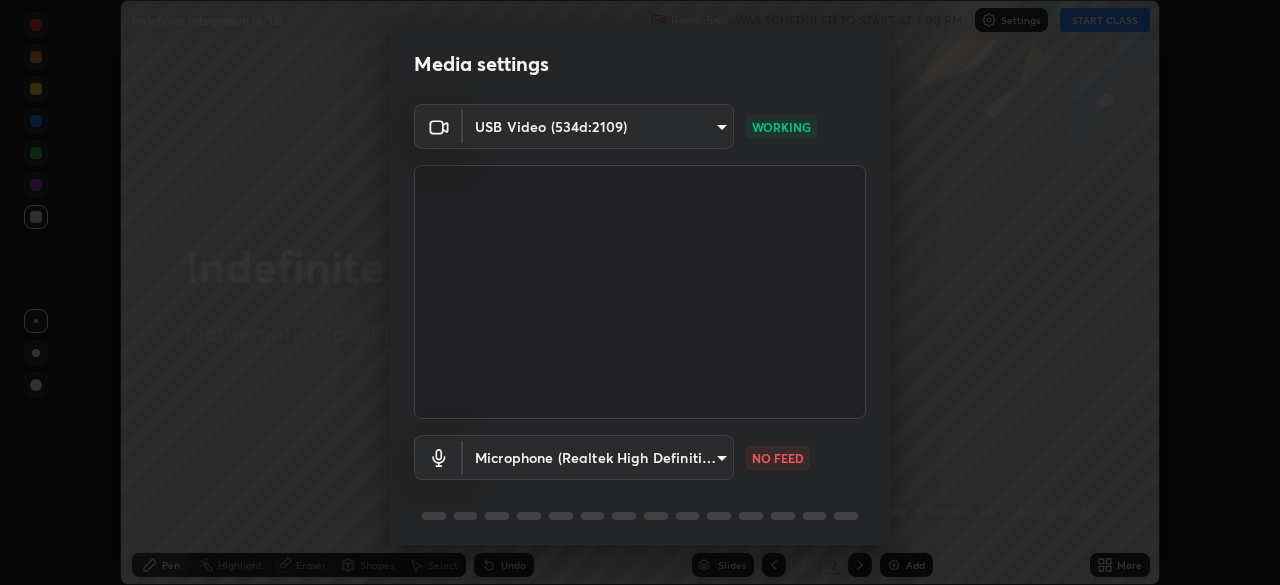 click on "Erase all Indefinite Integration (6/12) Recording WAS SCHEDULED TO START AT  3:00 PM Settings START CLASS Setting up your live class Indefinite Integration (6/12) • L76 of Mathematics for JEE Excel 2 2026_MMK Manish Kumar Pen Highlight Eraser Shapes Select Undo Slides 2 / 2 Add More No doubts shared Encourage your learners to ask a doubt for better clarity Report an issue Reason for reporting Buffering Chat not working Audio - Video sync issue Educator video quality low ​ Attach an image Report Media settings USB Video (534d:2109) fb57174be8733929c779687b6c747b251f50b7e0b4cf35f724d7f1923dedf309 WORKING Microphone (Realtek High Definition Audio) 634466df11b50386d03b5a7a89c6aea67caf3628379a6ebfe6d9c89249c217ef NO FEED 1 / 5 Next" at bounding box center (640, 292) 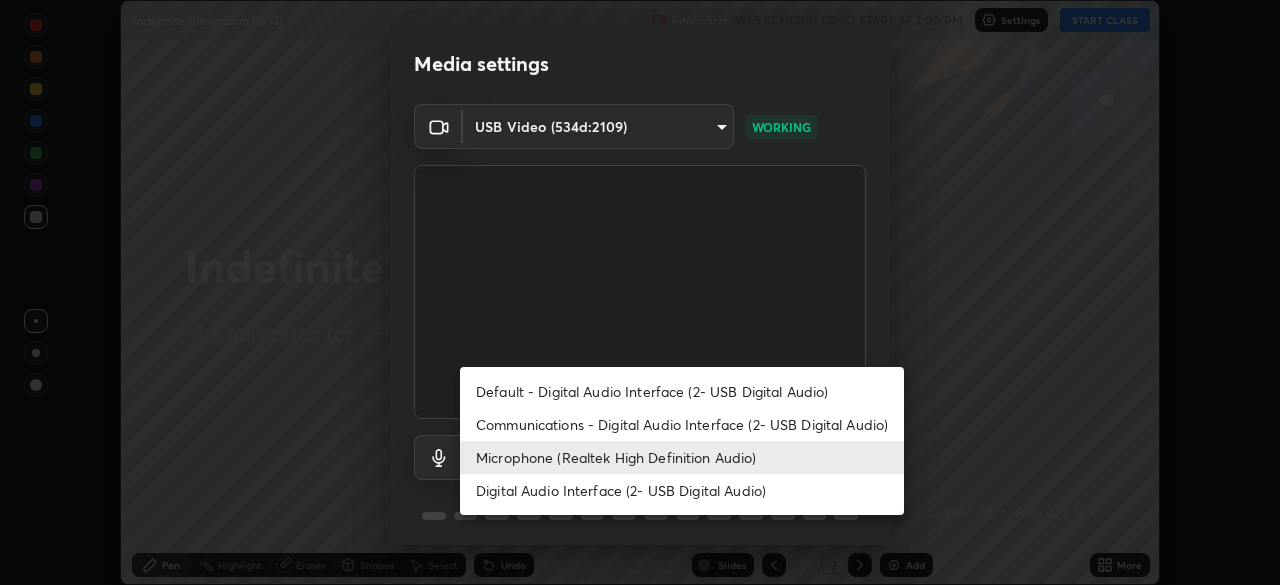 click on "Digital Audio Interface (2- USB Digital Audio)" at bounding box center [682, 490] 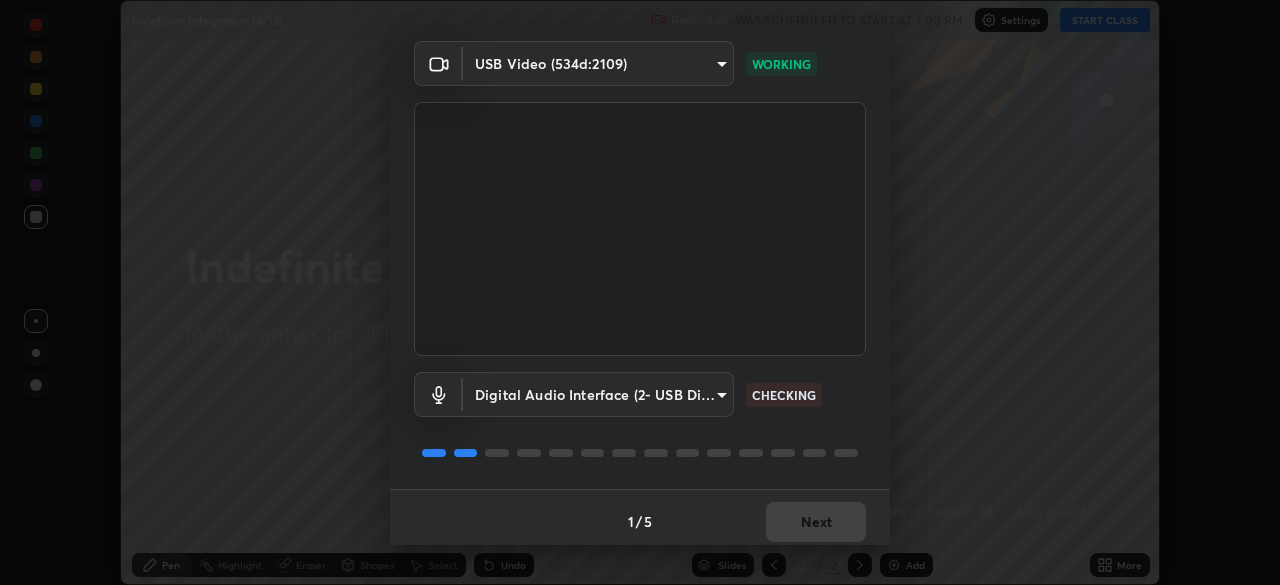scroll, scrollTop: 71, scrollLeft: 0, axis: vertical 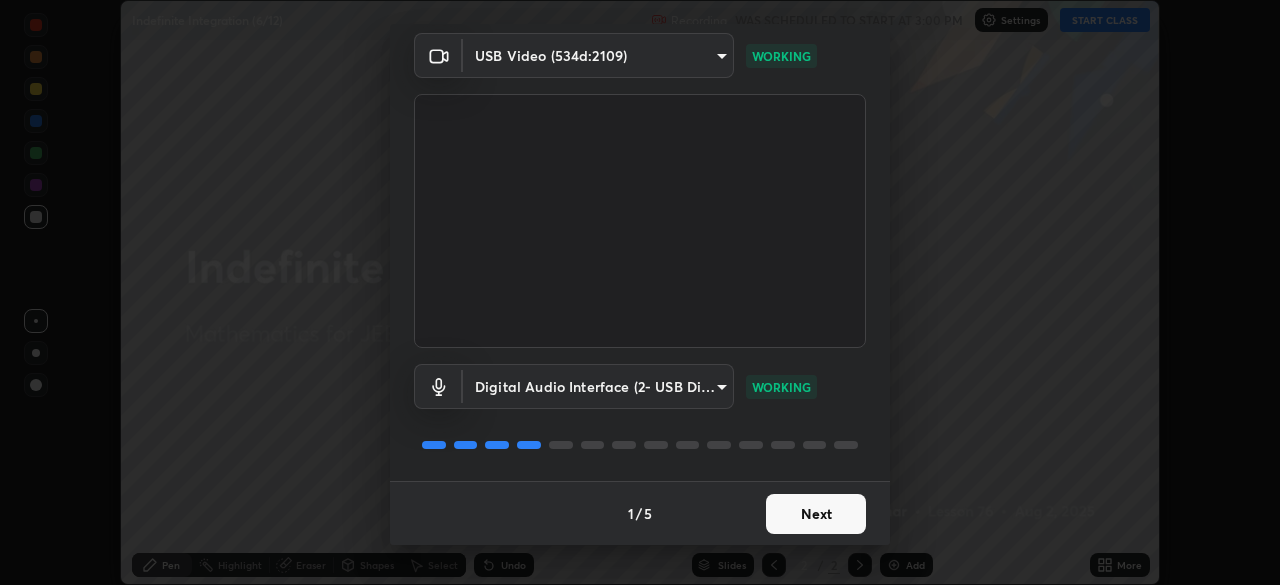 click on "Next" at bounding box center [816, 514] 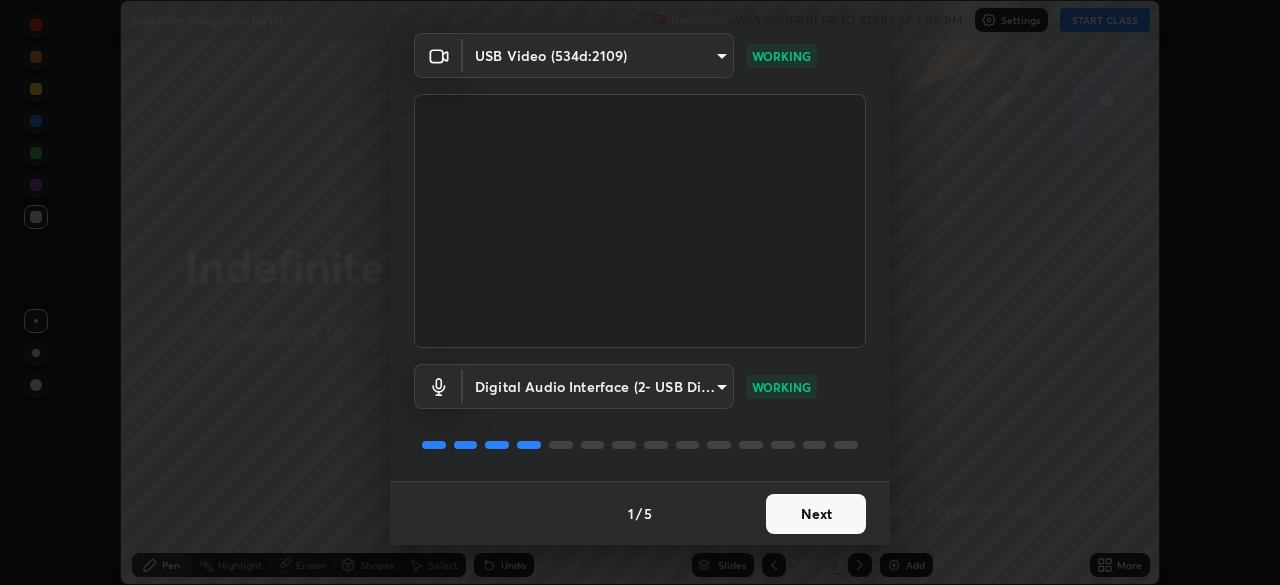 scroll, scrollTop: 0, scrollLeft: 0, axis: both 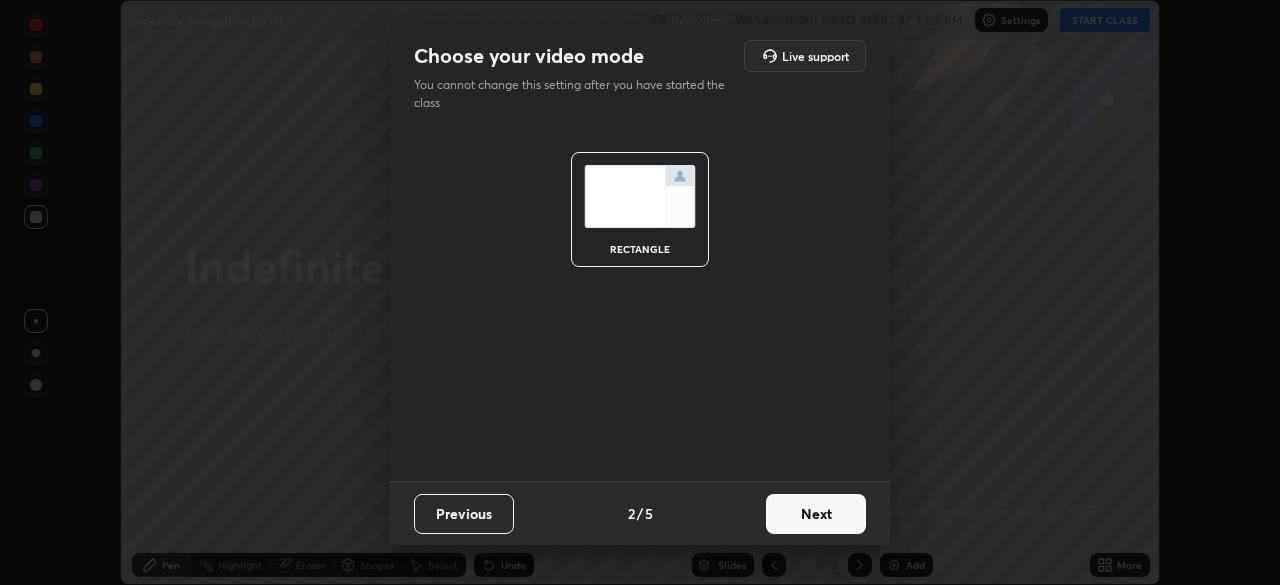 click on "Next" at bounding box center [816, 514] 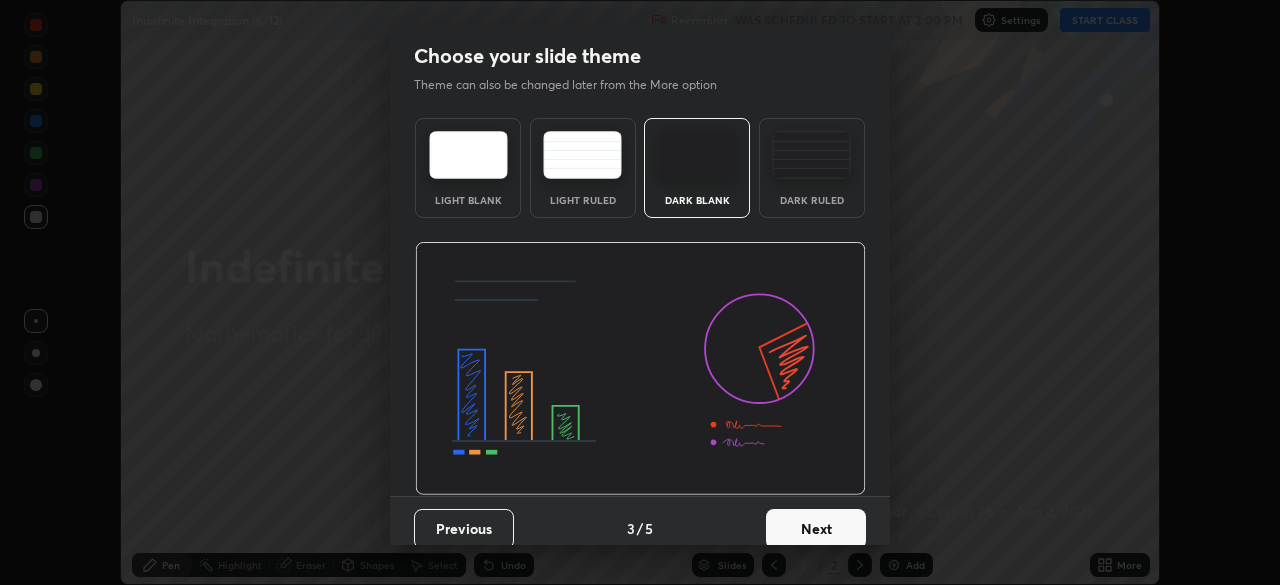 click on "Next" at bounding box center [816, 529] 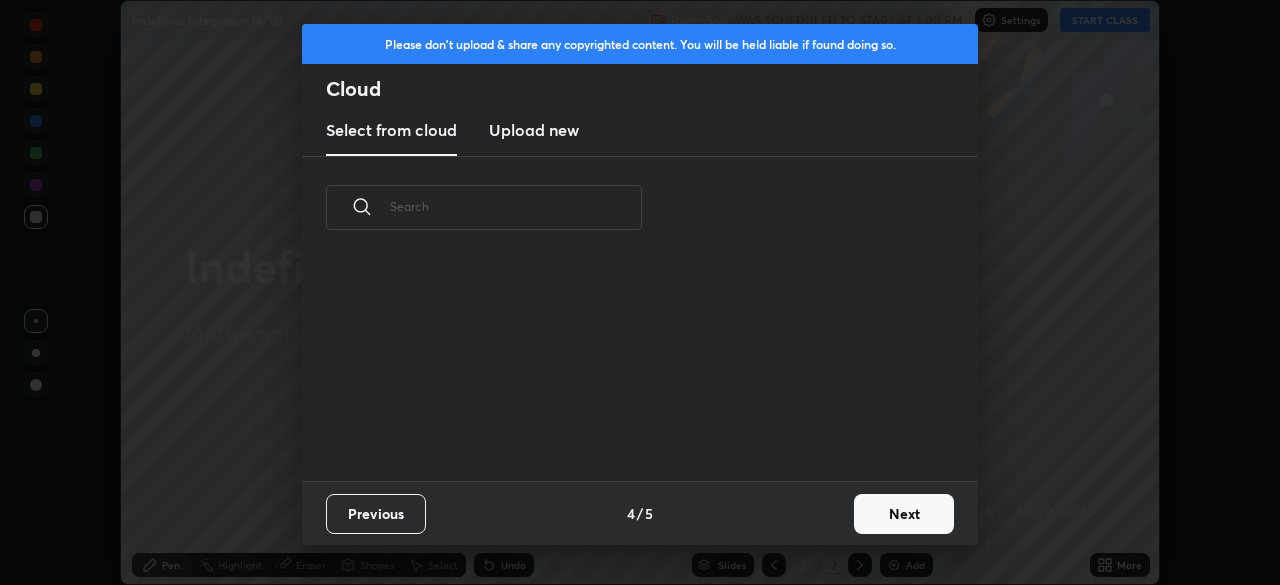 click on "Next" at bounding box center [904, 514] 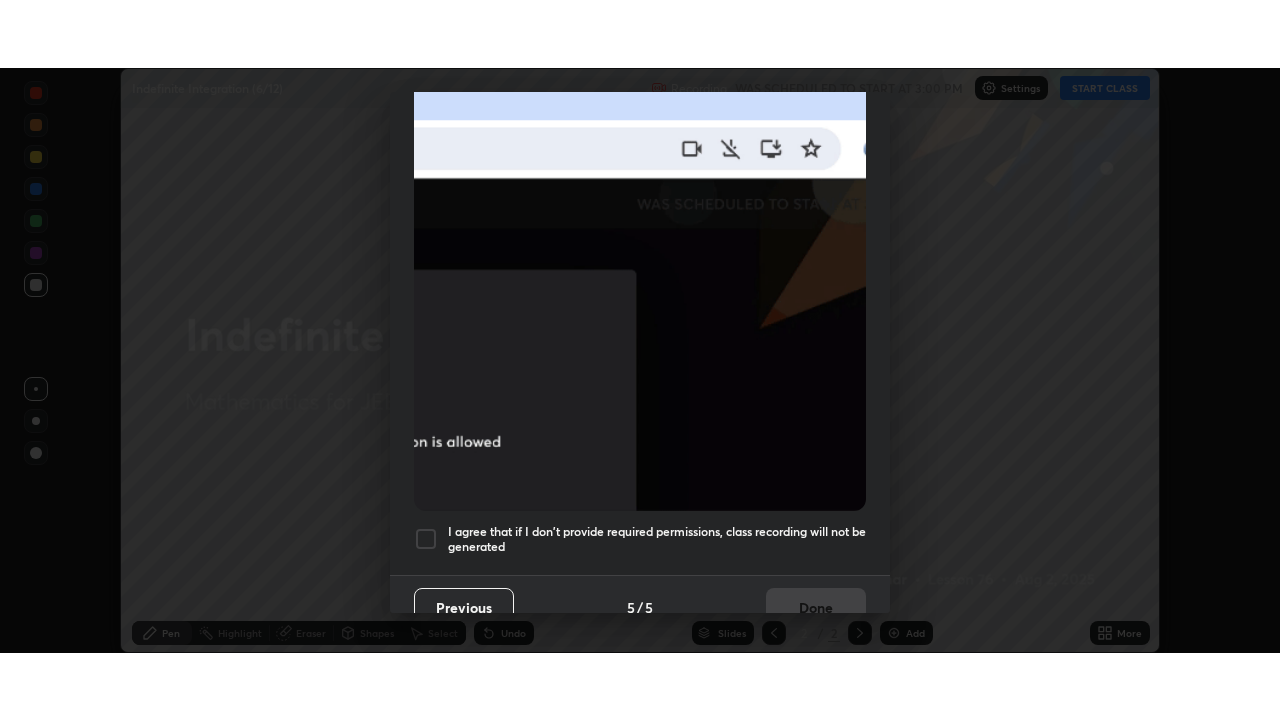 scroll, scrollTop: 479, scrollLeft: 0, axis: vertical 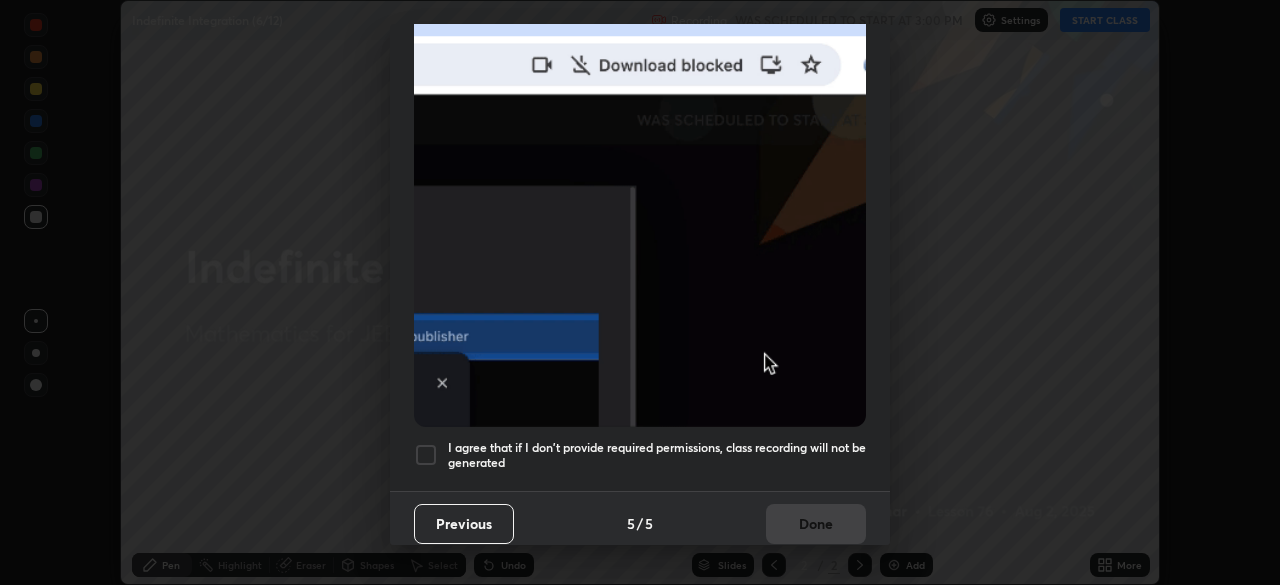 click at bounding box center [426, 455] 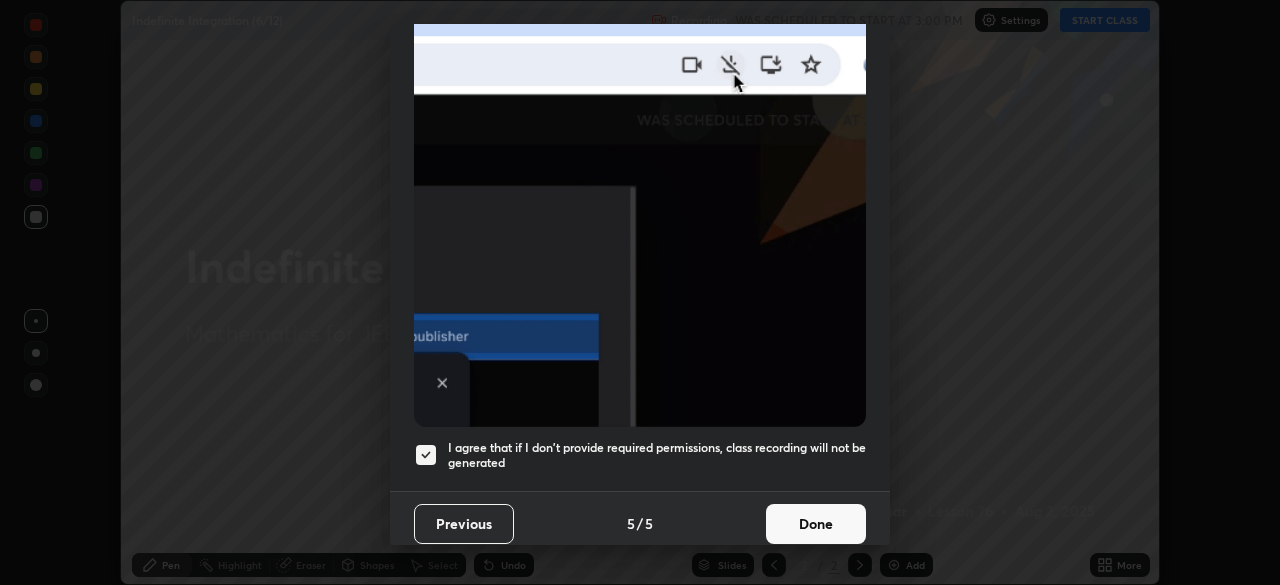 click on "Done" at bounding box center (816, 524) 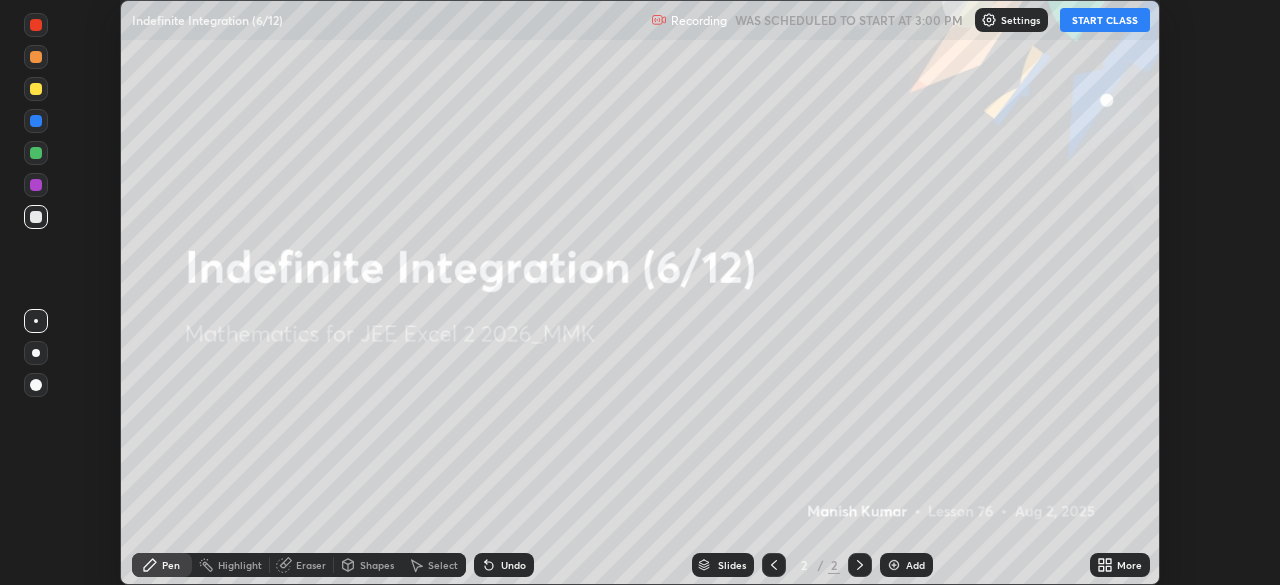 click on "START CLASS" at bounding box center [1105, 20] 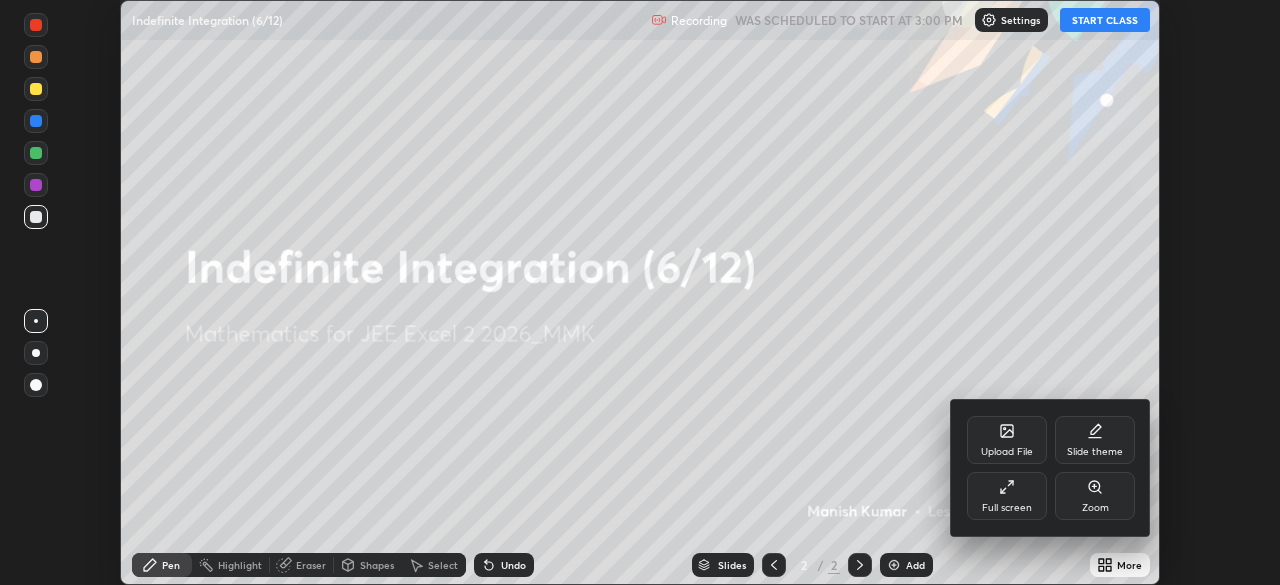 click on "Full screen" at bounding box center (1007, 508) 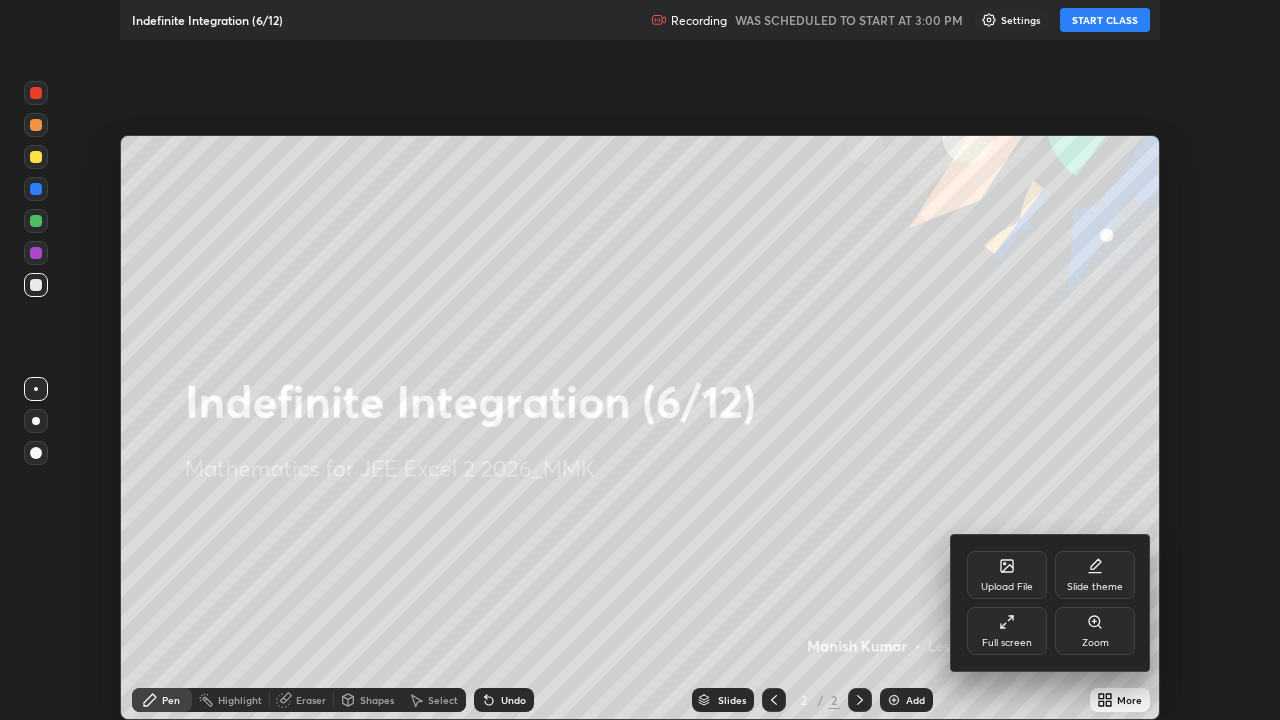 scroll, scrollTop: 99280, scrollLeft: 98720, axis: both 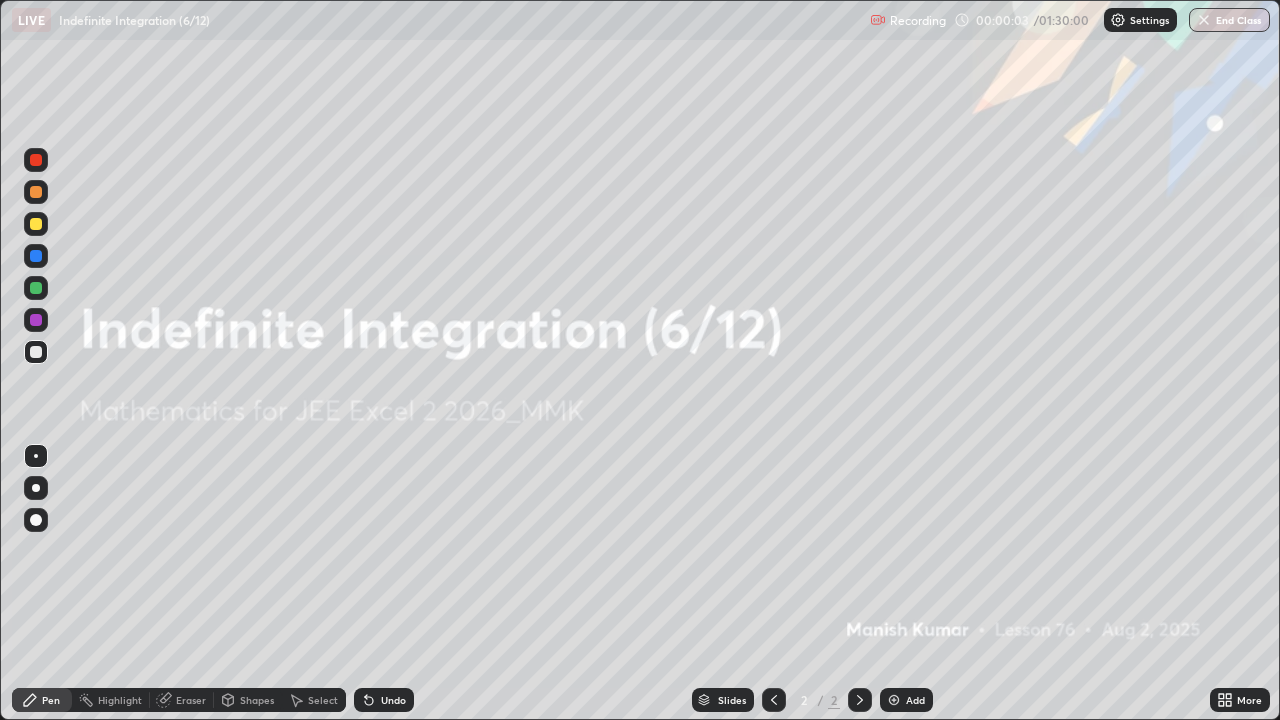 click at bounding box center (894, 700) 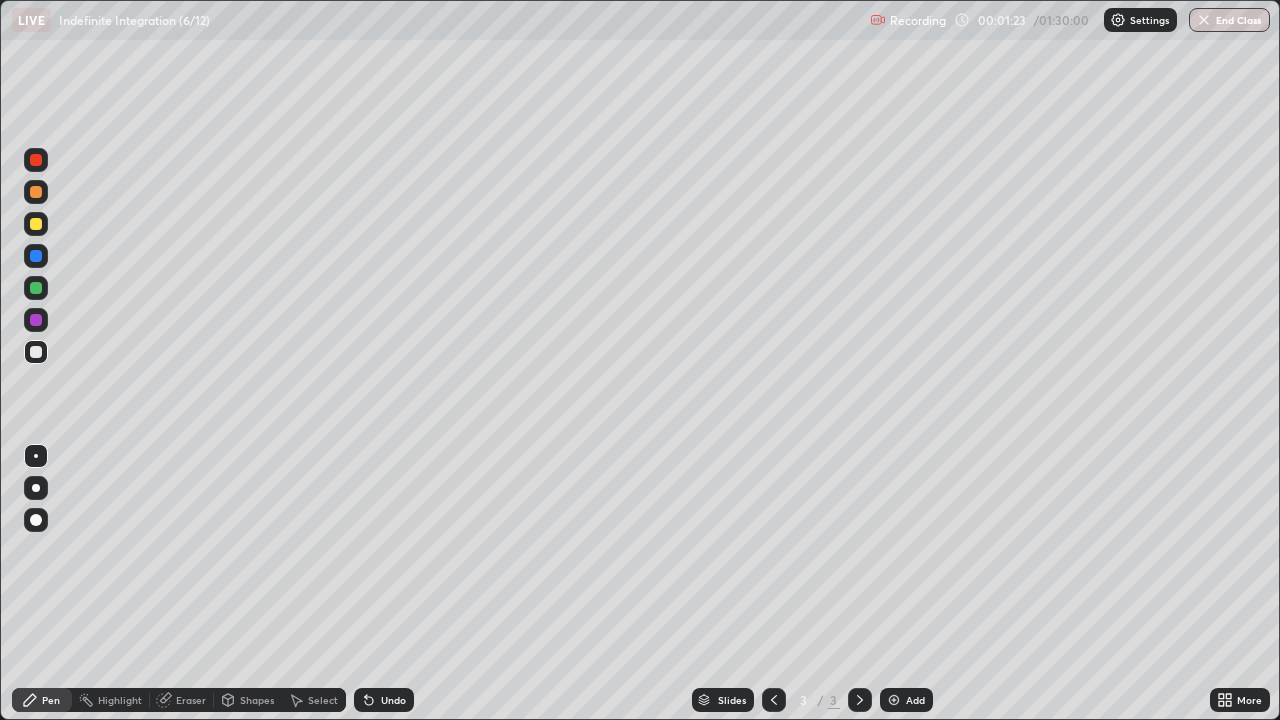 click on "Eraser" at bounding box center (191, 700) 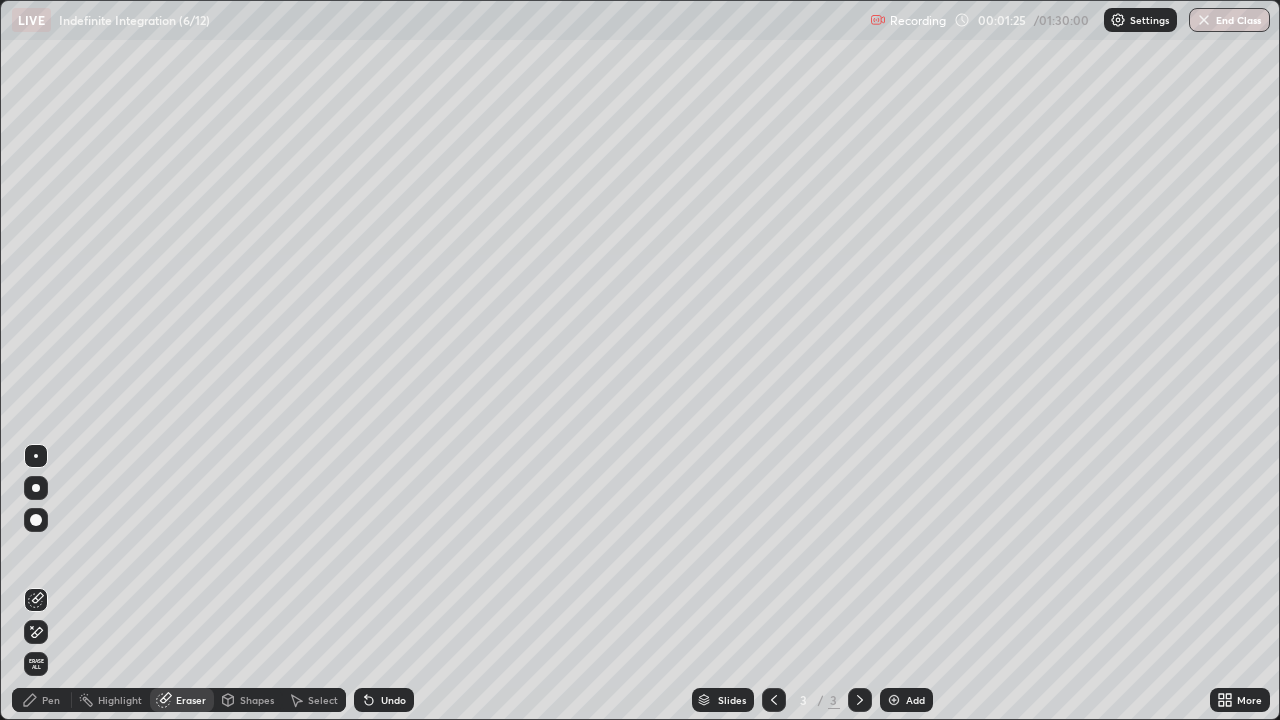 click on "Pen" at bounding box center [51, 700] 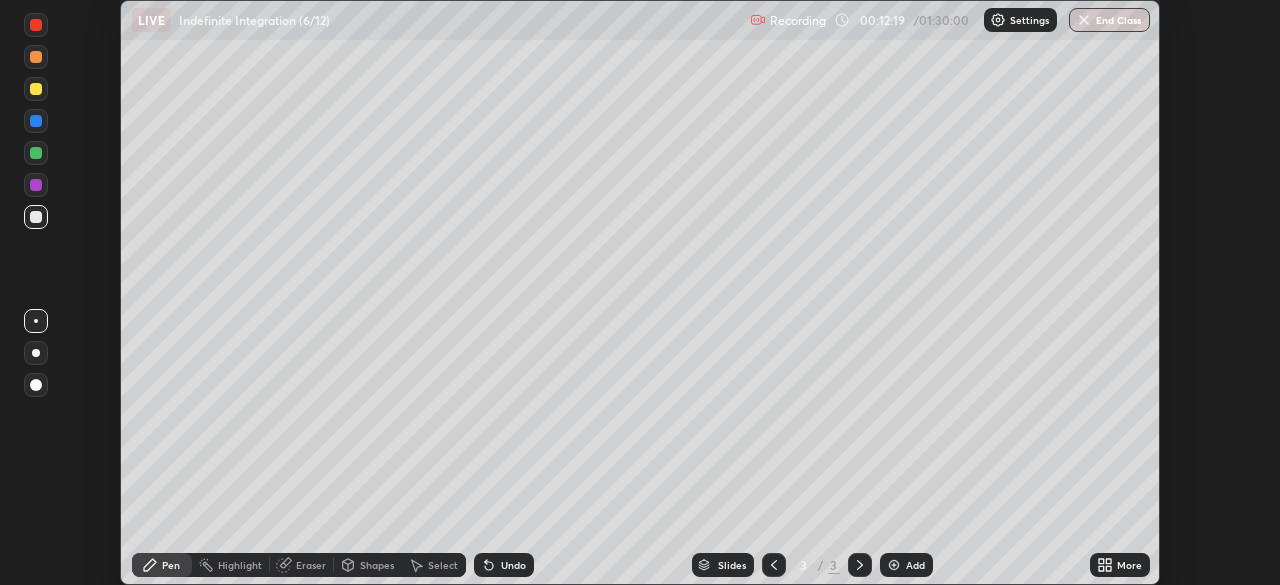 scroll, scrollTop: 0, scrollLeft: 0, axis: both 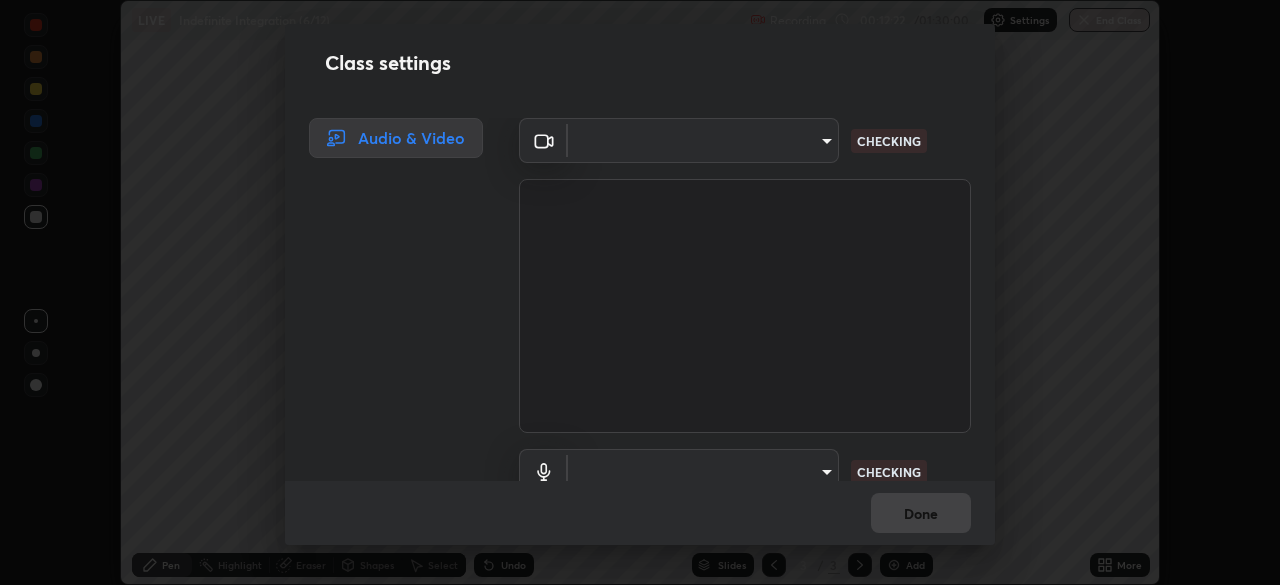 type on "fb57174be8733929c779687b6c747b251f50b7e0b4cf35f724d7f1923dedf309" 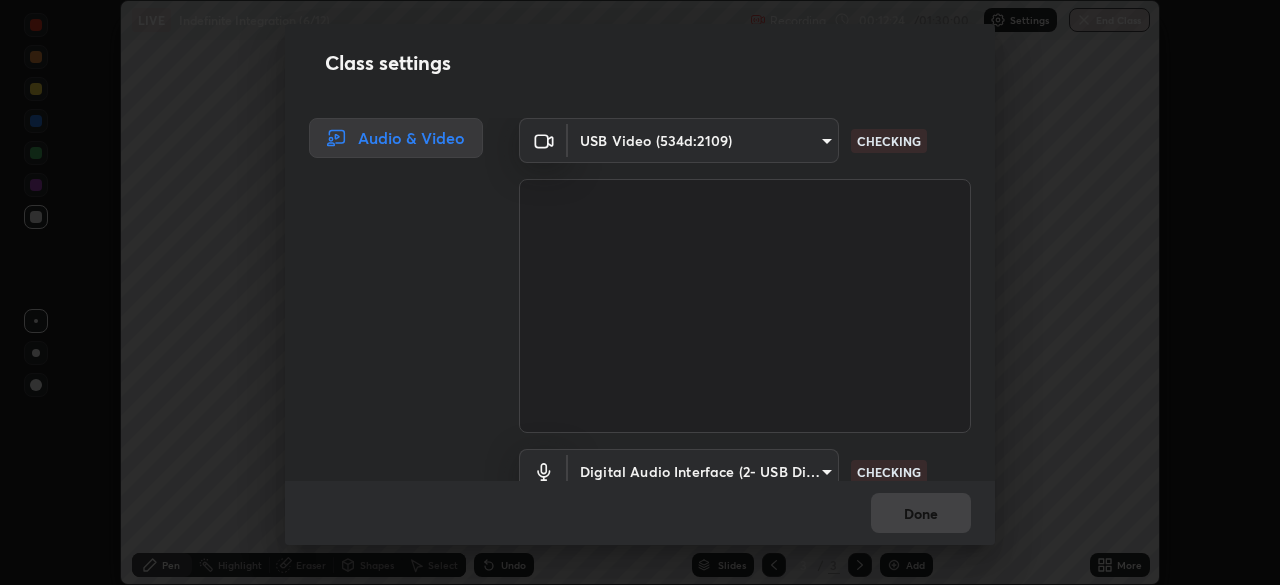 click on "Erase all LIVE Indefinite Integration (6/12) Recording 00:12:24 /  01:30:00 Settings End Class Setting up your live class Indefinite Integration (6/12) • L76 of Mathematics for JEE Excel 2 2026_MMK [FIRST] [LAST] Pen Highlight Eraser Shapes Select Undo Slides 3 / 3 Add More No doubts shared Encourage your learners to ask a doubt for better clarity Report an issue Reason for reporting Buffering Chat not working Audio - Video sync issue Educator video quality low ​ Attach an image Report Class settings Audio & Video USB Video ([HASH]) [HASH] CHECKING Digital Audio Interface (2- USB Digital Audio) [HASH] CHECKING Done" at bounding box center [640, 292] 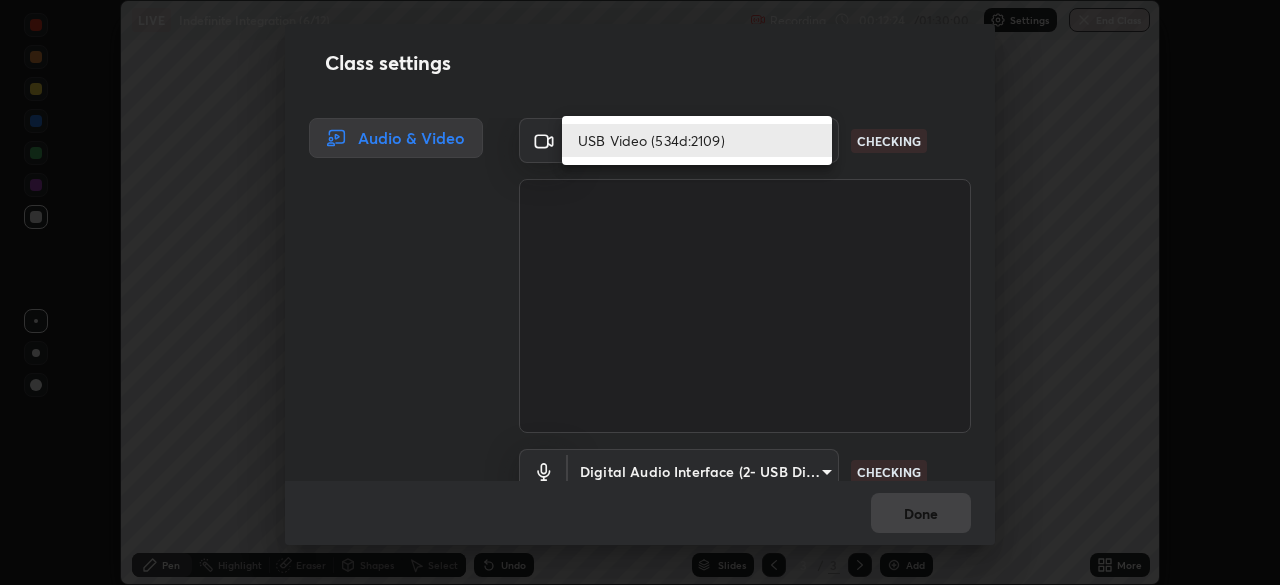 click on "USB Video (534d:2109)" at bounding box center [697, 140] 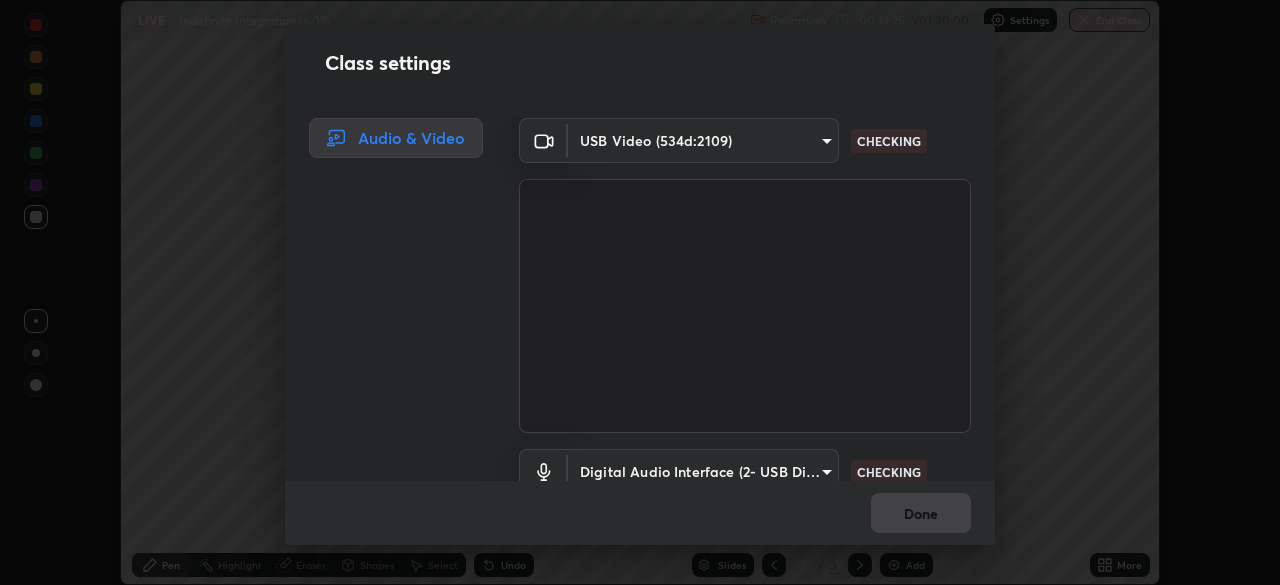 click on "Erase all LIVE Indefinite Integration (6/12) Recording 00:12:25 /  01:30:00 Settings End Class Setting up your live class Indefinite Integration (6/12) • L76 of Mathematics for JEE Excel 2 2026_MMK [FIRST] [LAST] Pen Highlight Eraser Shapes Select Undo Slides 3 / 3 Add More No doubts shared Encourage your learners to ask a doubt for better clarity Report an issue Reason for reporting Buffering Chat not working Audio - Video sync issue Educator video quality low ​ Attach an image Report Class settings Audio & Video USB Video ([HASH]) [HASH] CHECKING Digital Audio Interface (2- USB Digital Audio) [HASH] CHECKING Done" at bounding box center [640, 292] 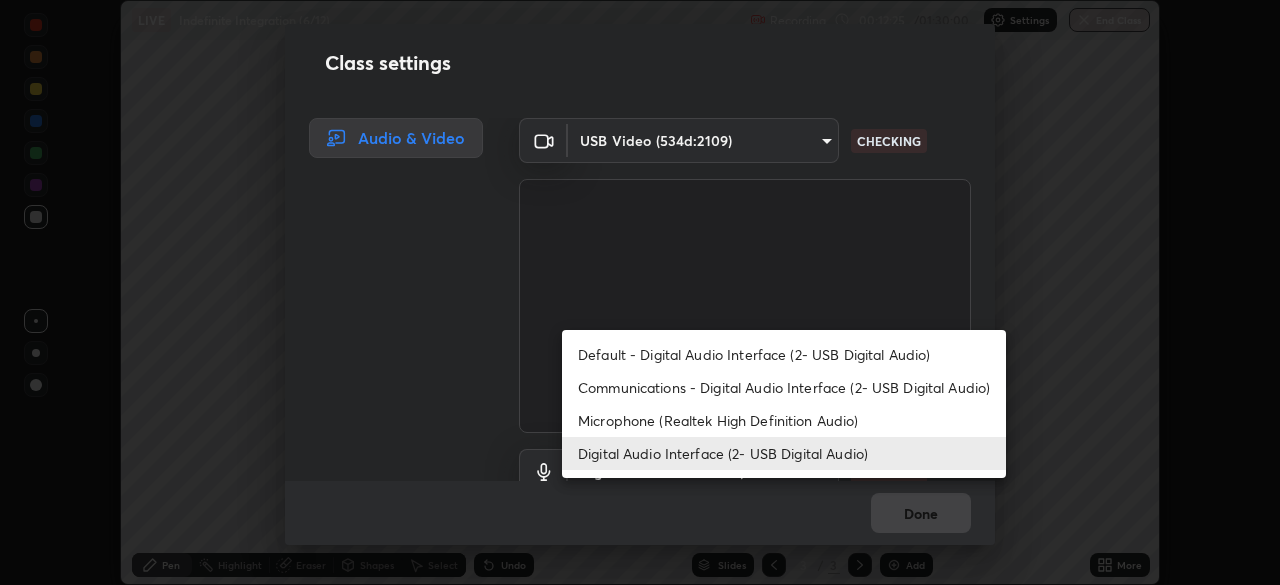 scroll, scrollTop: 18, scrollLeft: 0, axis: vertical 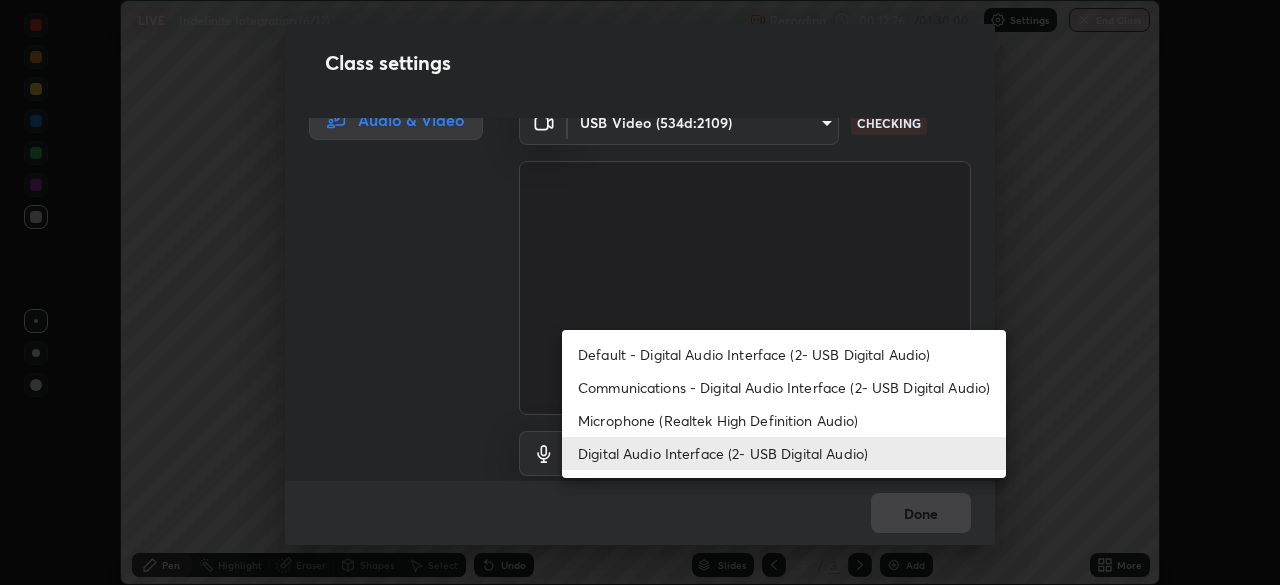 click on "Microphone (Realtek High Definition Audio)" at bounding box center (784, 420) 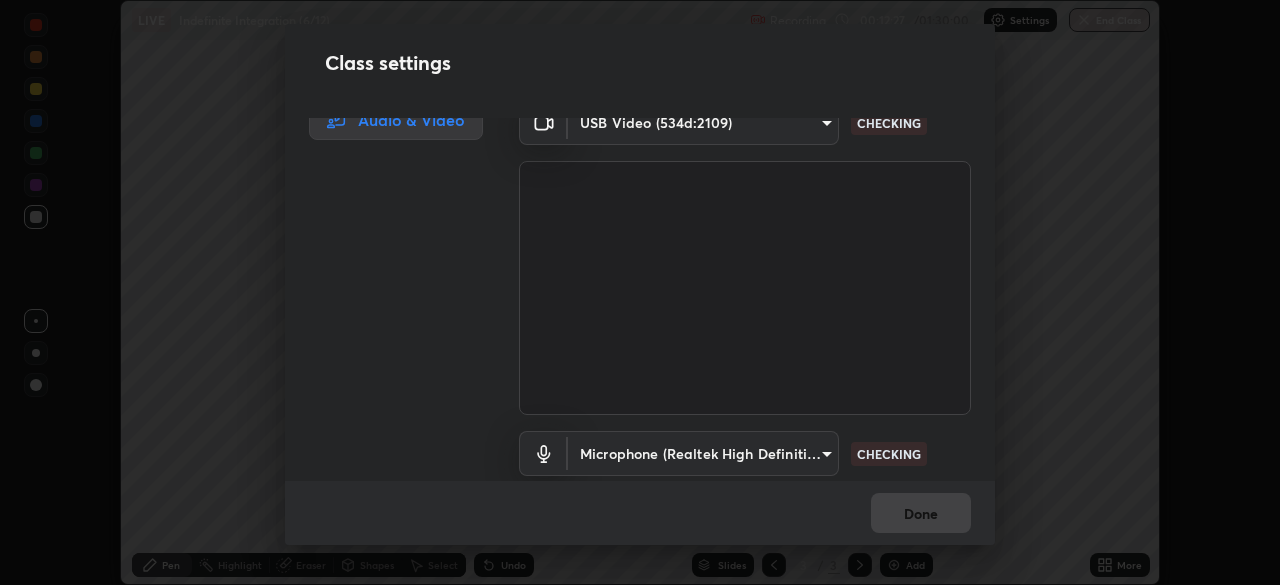 click on "Erase all LIVE Indefinite Integration (6/12) Recording 00:12:27 /  01:30:00 Settings End Class Setting up your live class Indefinite Integration (6/12) • L76 of Mathematics for JEE Excel 2 2026_MMK [FIRST] [LAST] Pen Highlight Eraser Shapes Select Undo Slides 3 / 3 Add More No doubts shared Encourage your learners to ask a doubt for better clarity Report an issue Reason for reporting Buffering Chat not working Audio - Video sync issue Educator video quality low ​ Attach an image Report Class settings Audio & Video USB Video ([HASH]) [HASH] CHECKING Microphone (Realtek High Definition Audio) [HASH] CHECKING Done" at bounding box center [640, 292] 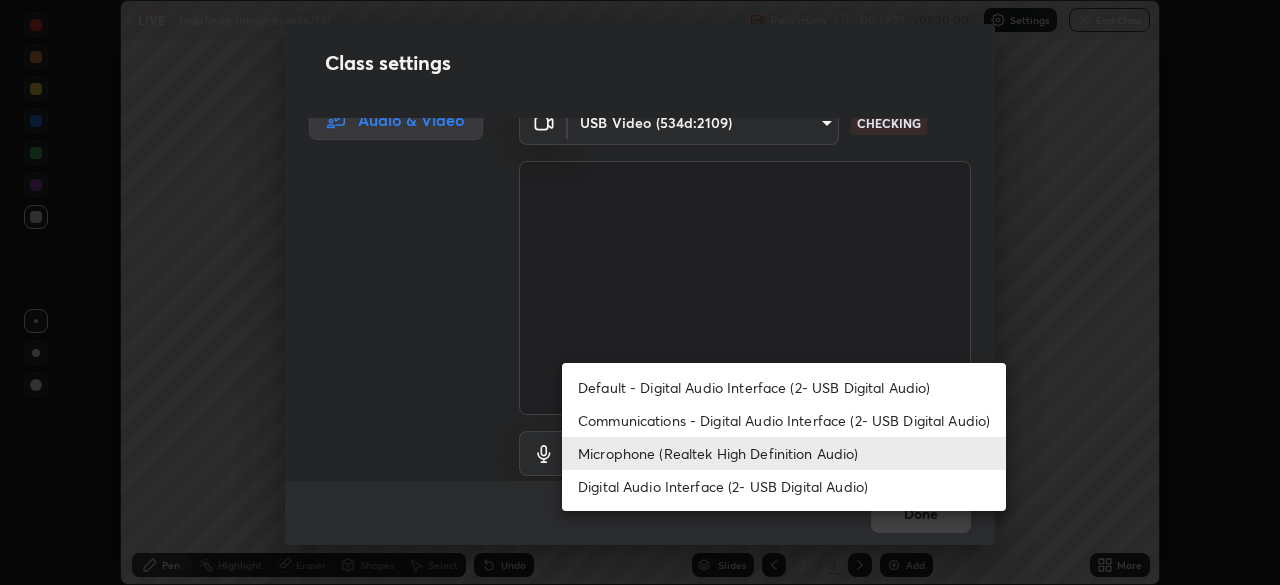 click on "Digital Audio Interface (2- USB Digital Audio)" at bounding box center (784, 486) 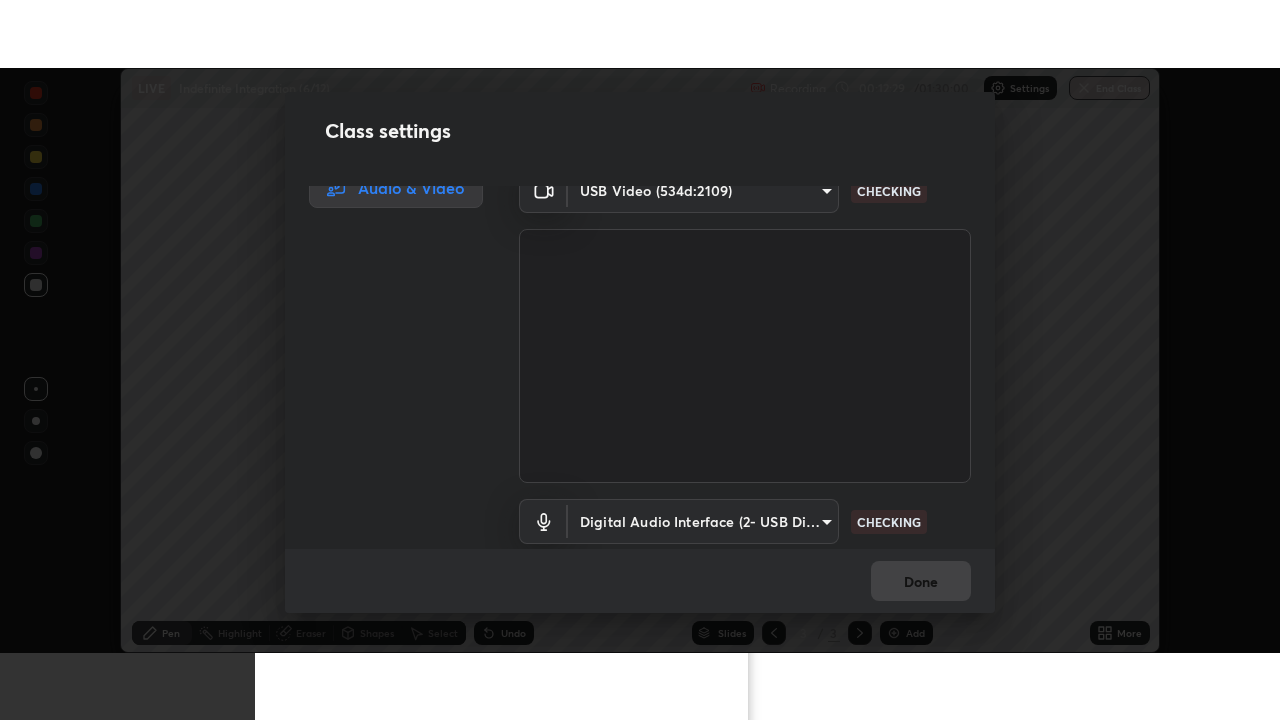 scroll, scrollTop: 91, scrollLeft: 0, axis: vertical 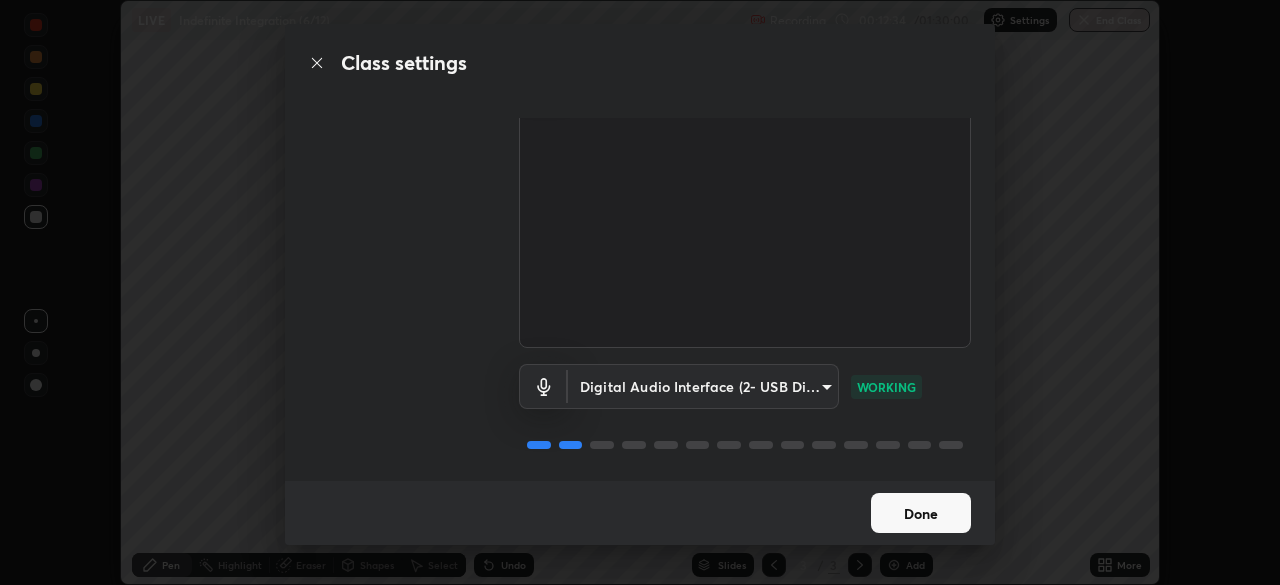 click on "Done" at bounding box center [921, 513] 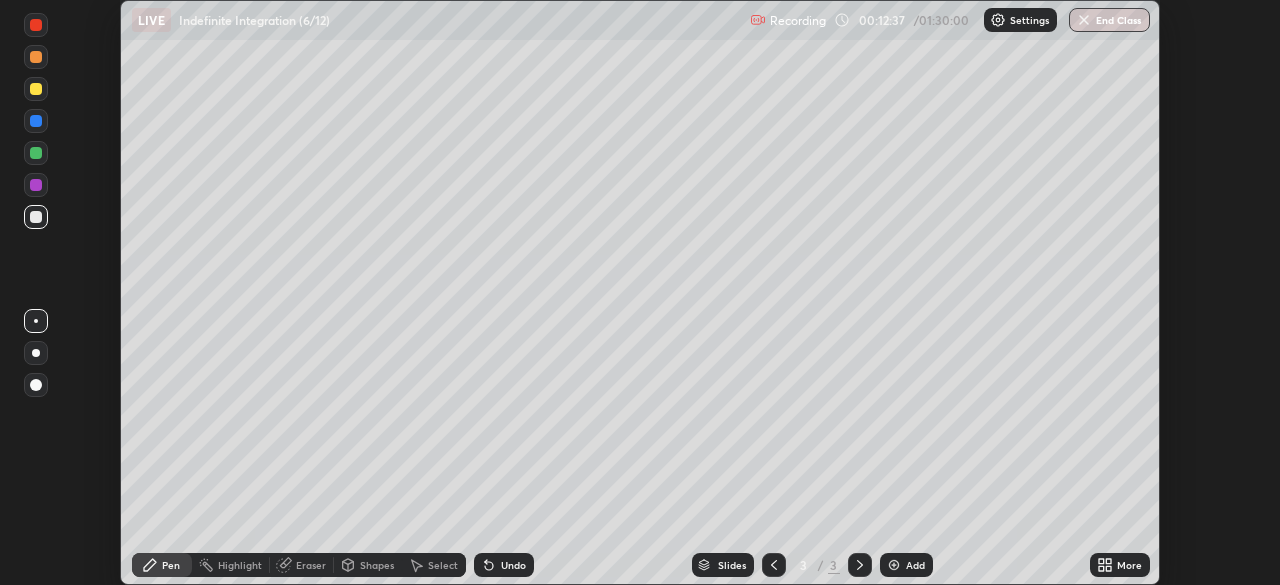 click at bounding box center [894, 565] 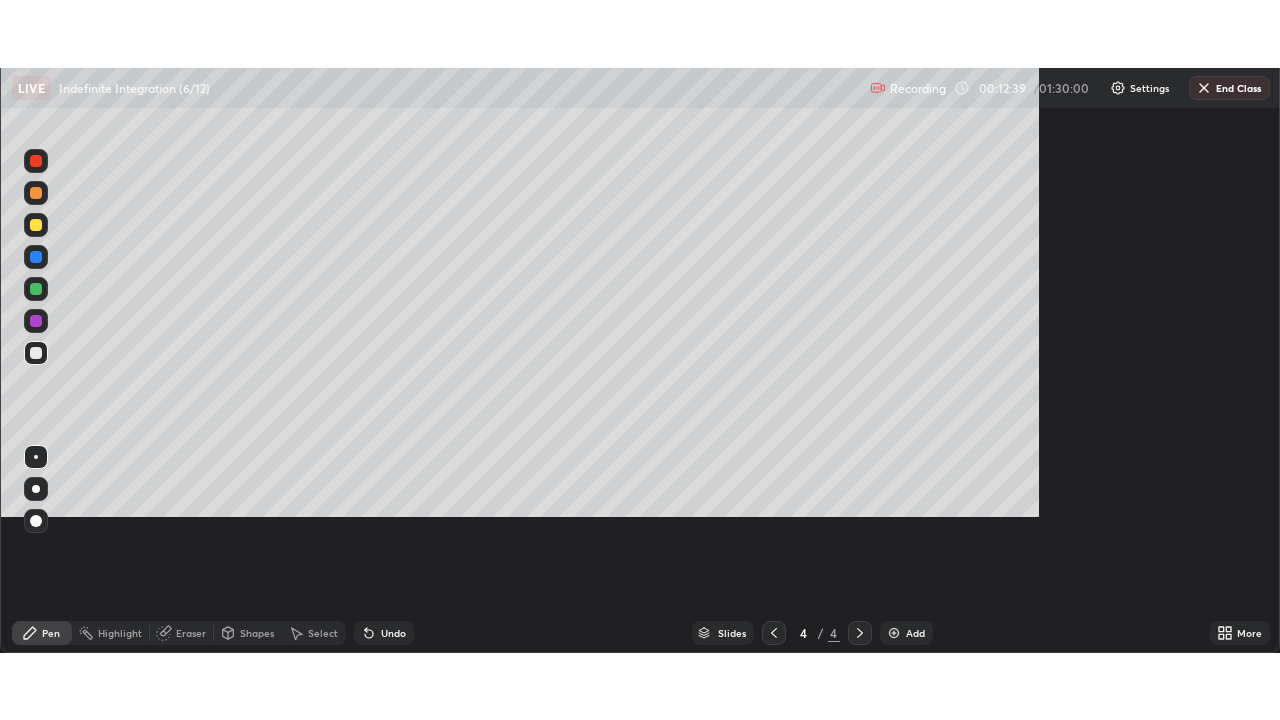 scroll, scrollTop: 99280, scrollLeft: 98720, axis: both 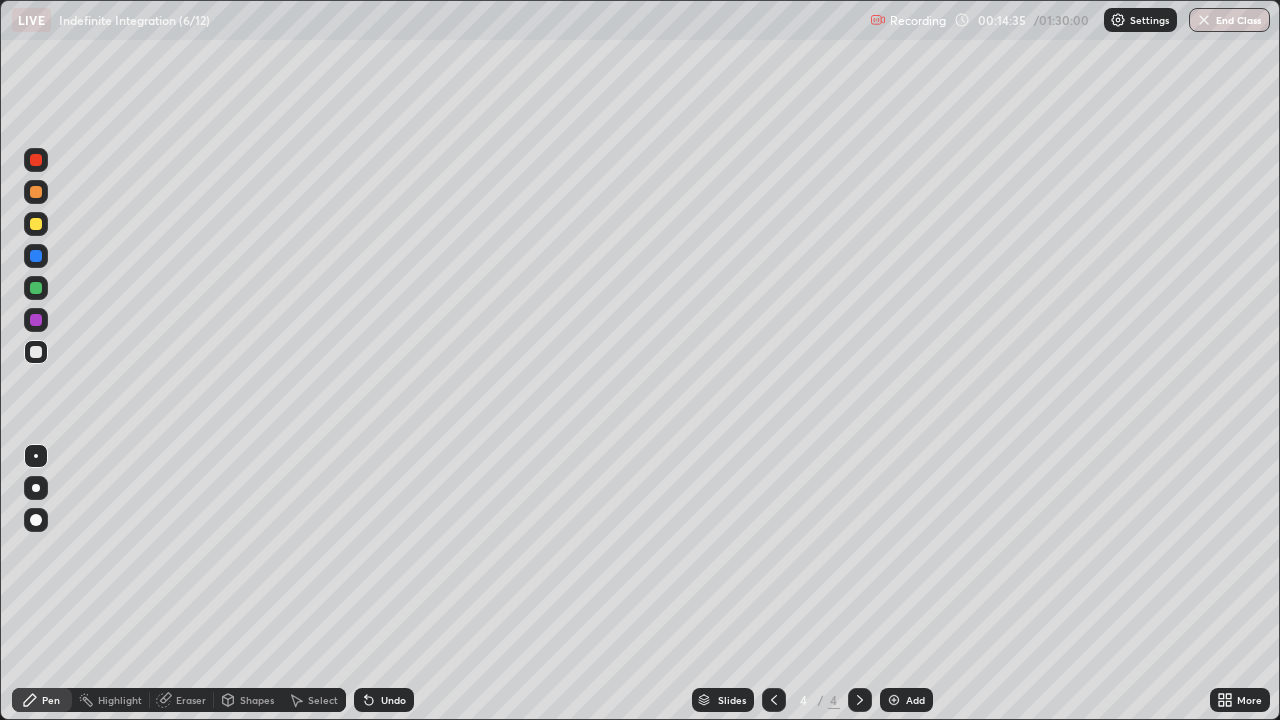 click 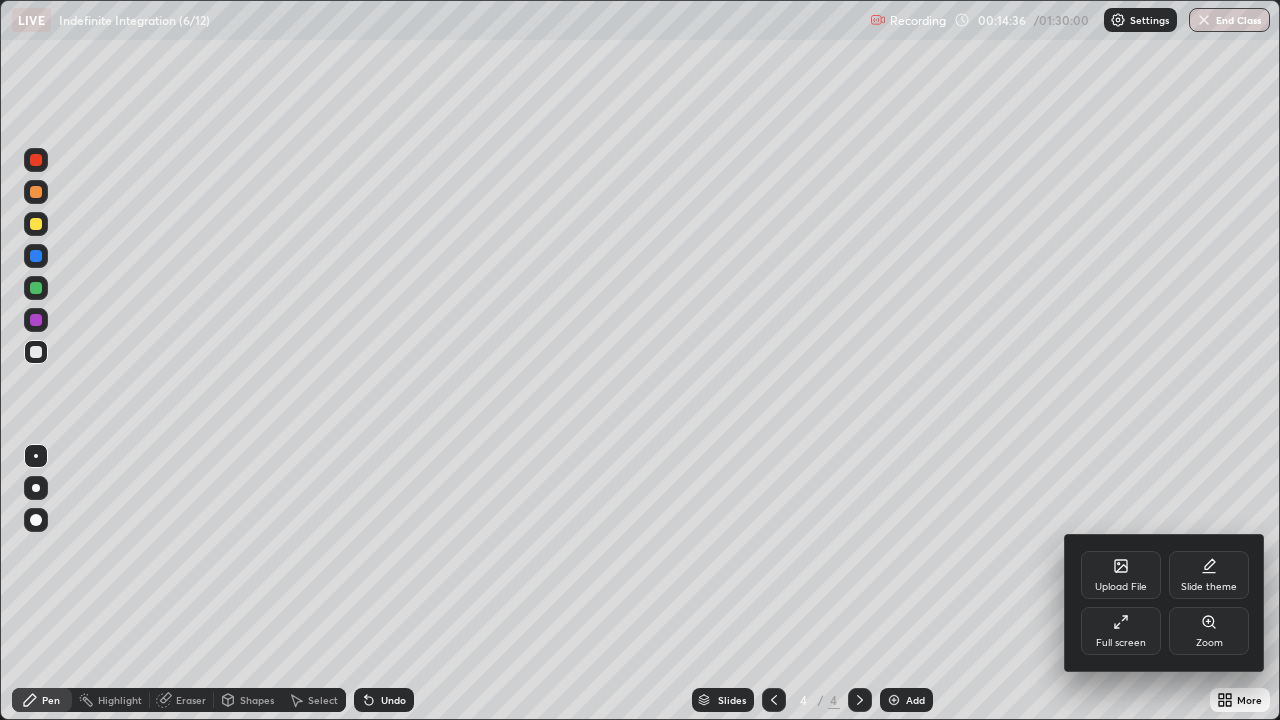 click 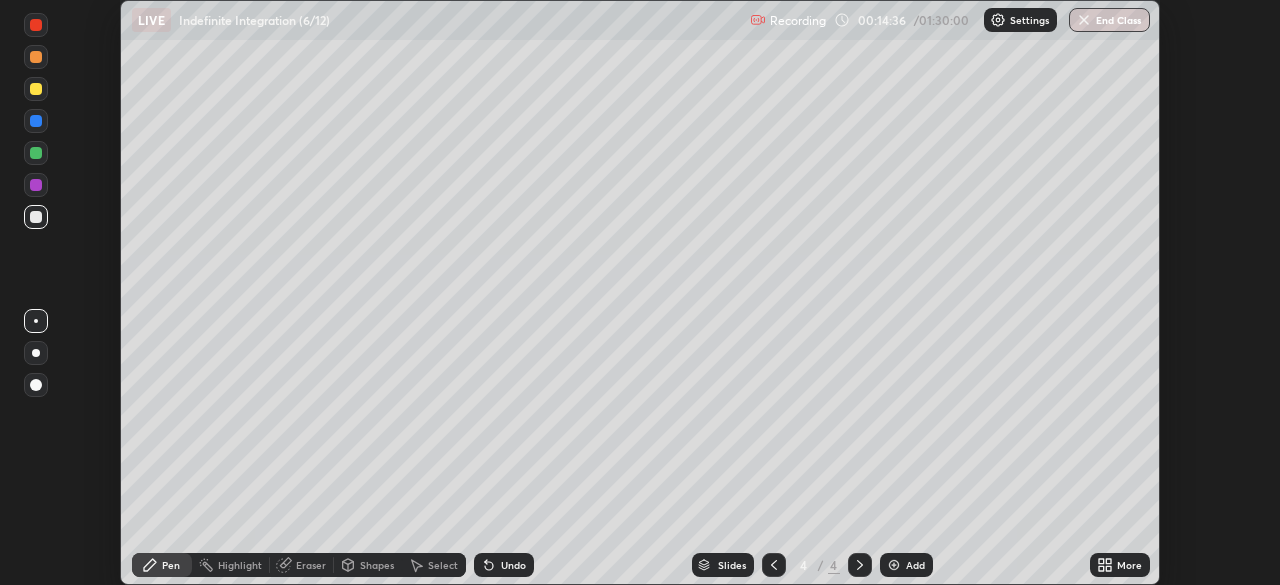 scroll, scrollTop: 585, scrollLeft: 1280, axis: both 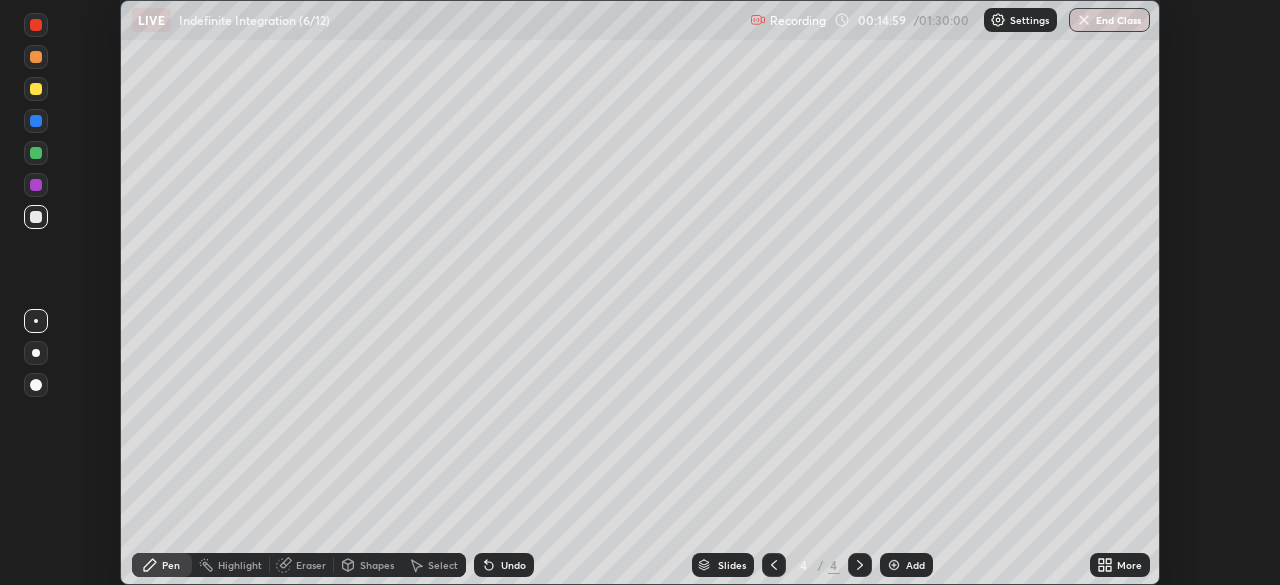 click on "Settings" at bounding box center (1029, 20) 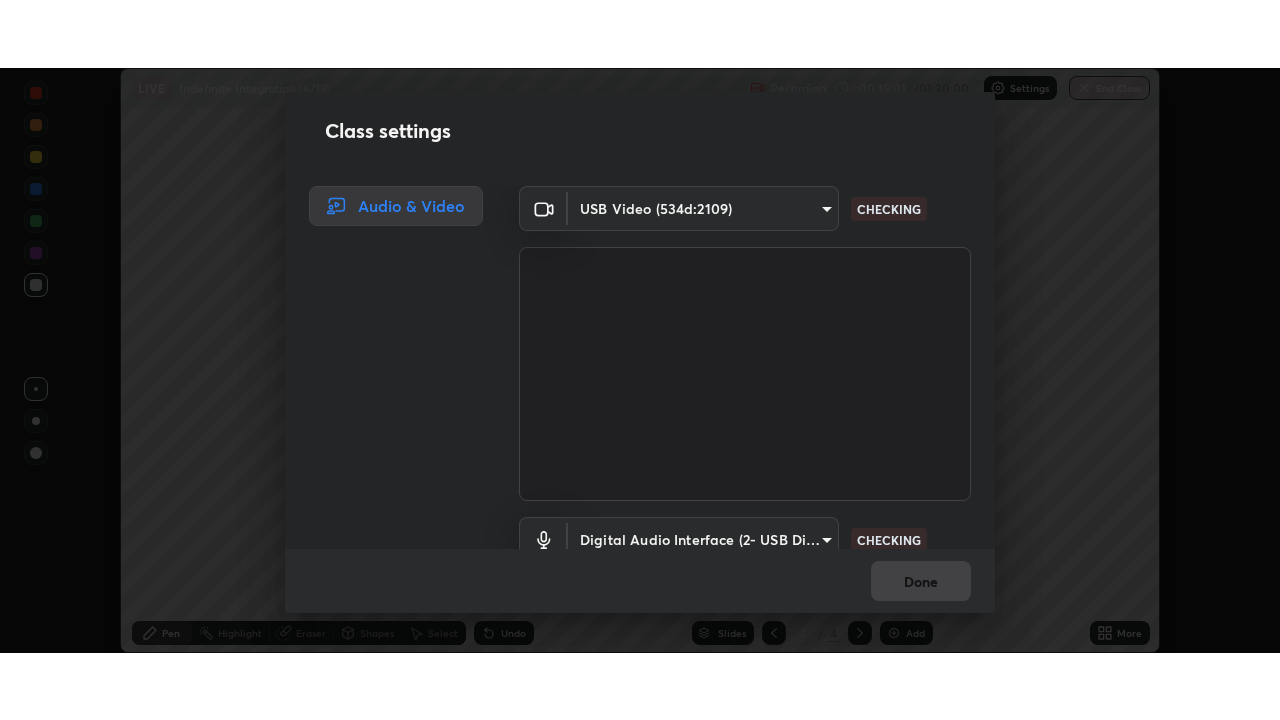 scroll, scrollTop: 91, scrollLeft: 0, axis: vertical 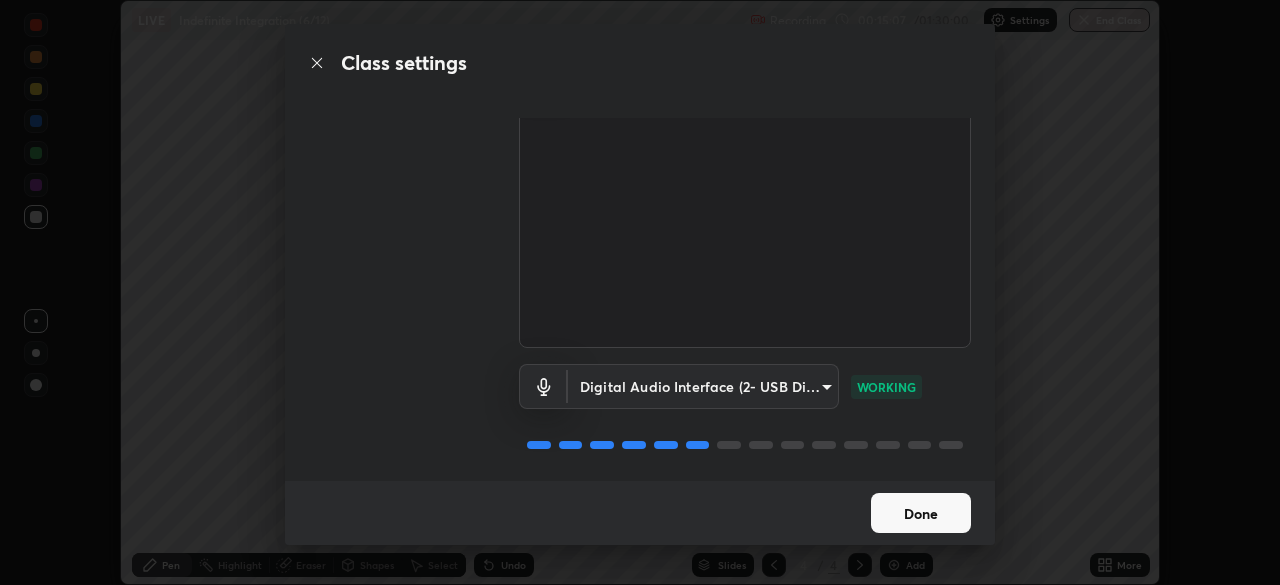 click on "Done" at bounding box center [921, 513] 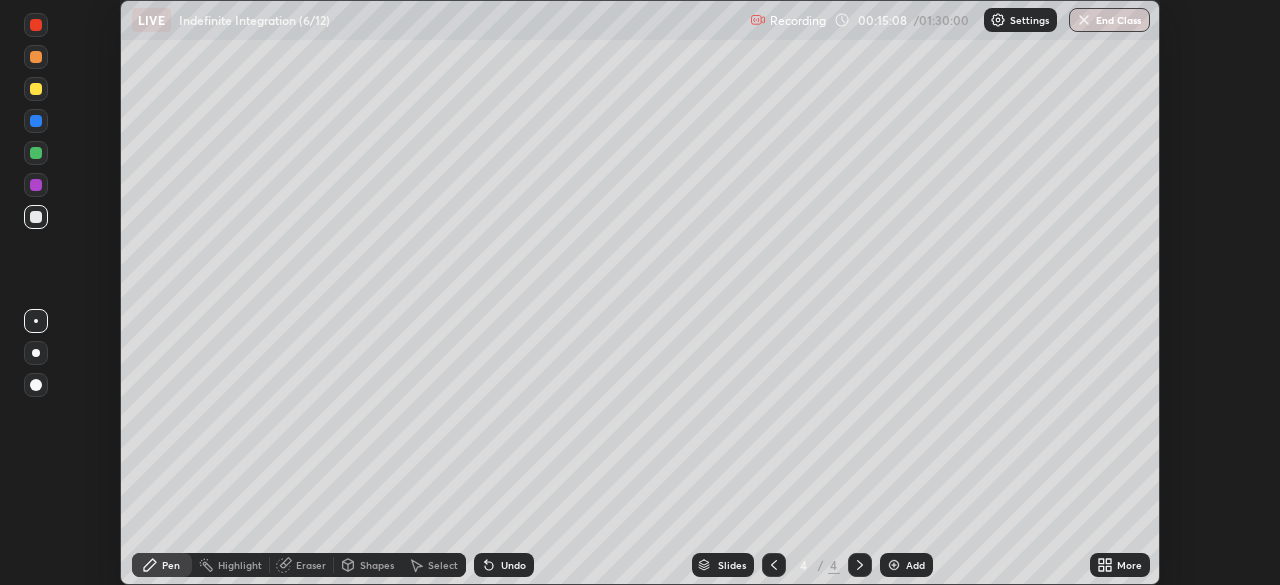 click 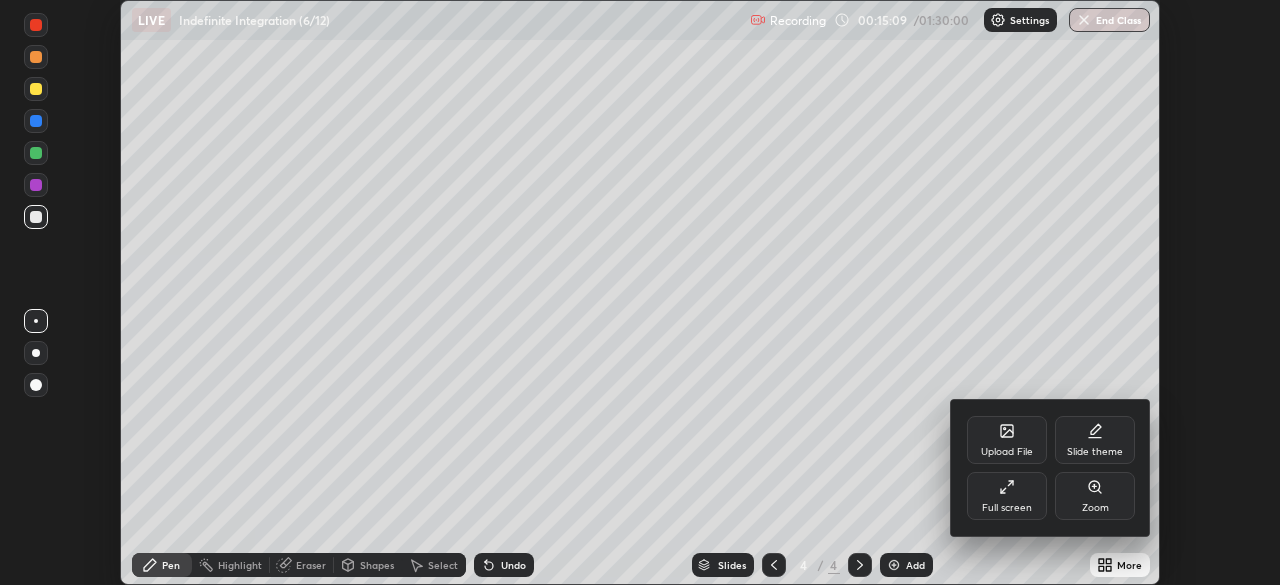click on "Full screen" at bounding box center (1007, 496) 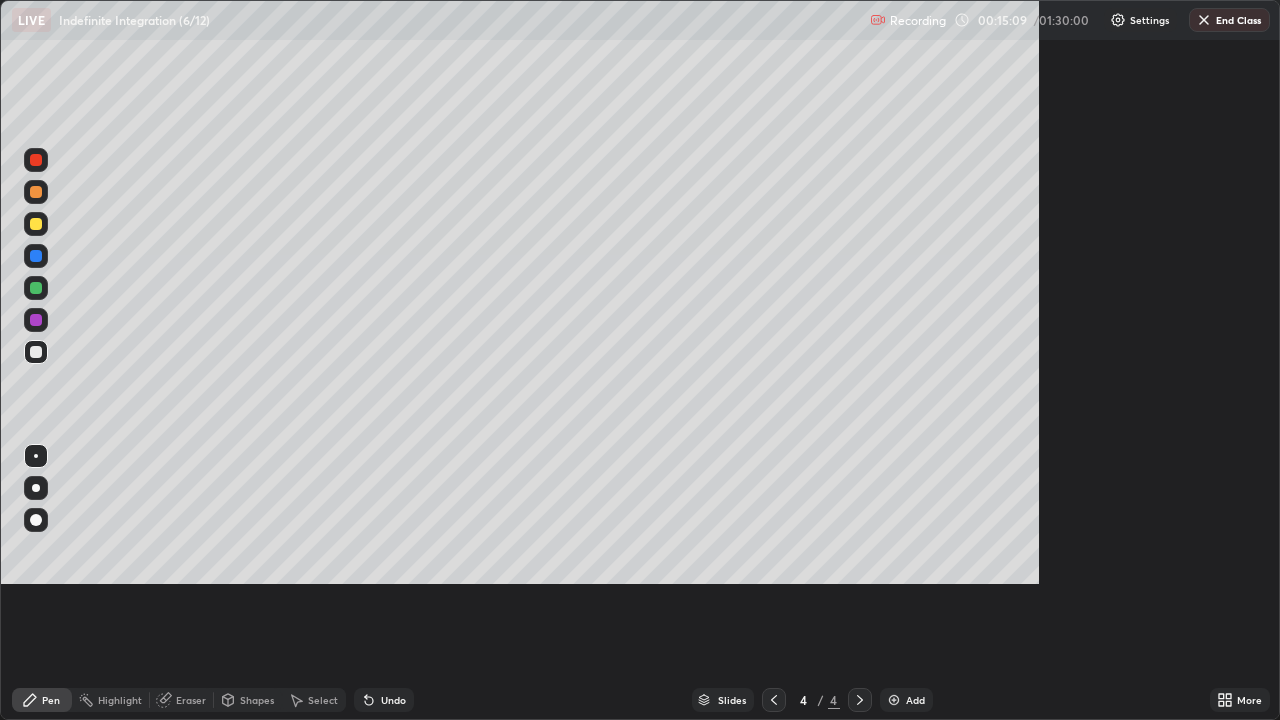 scroll, scrollTop: 99280, scrollLeft: 98720, axis: both 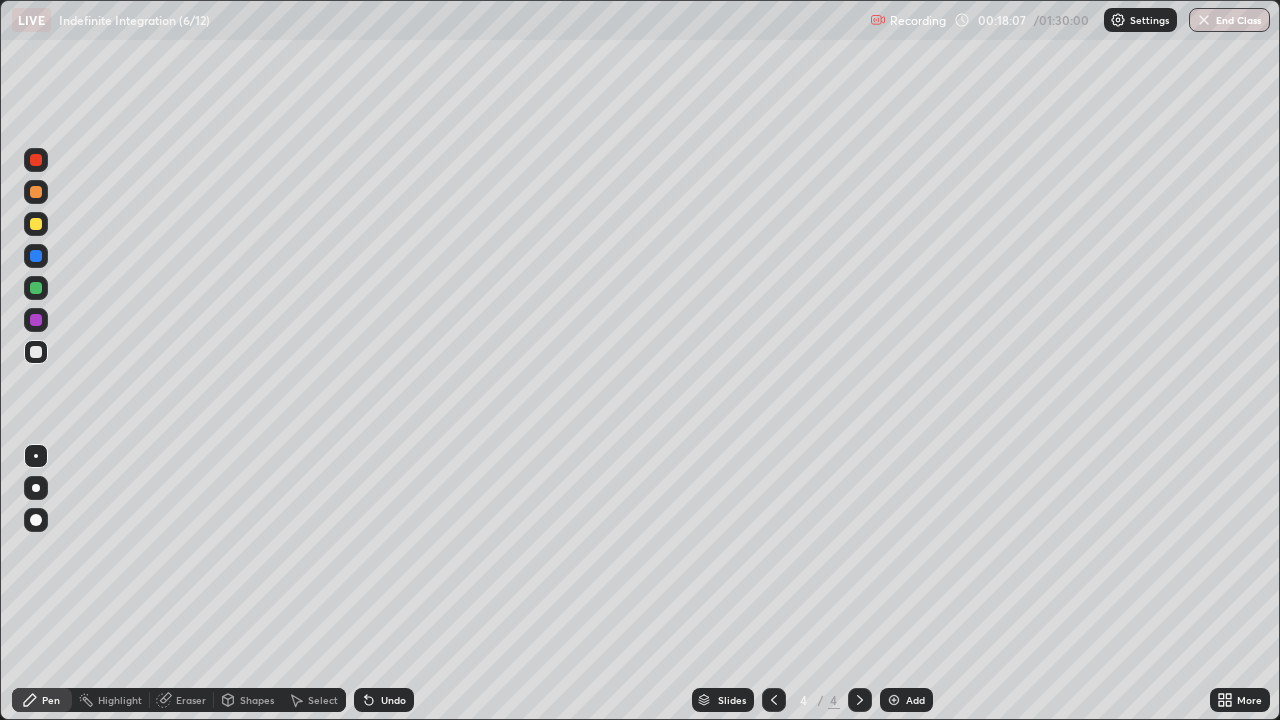 click at bounding box center [894, 700] 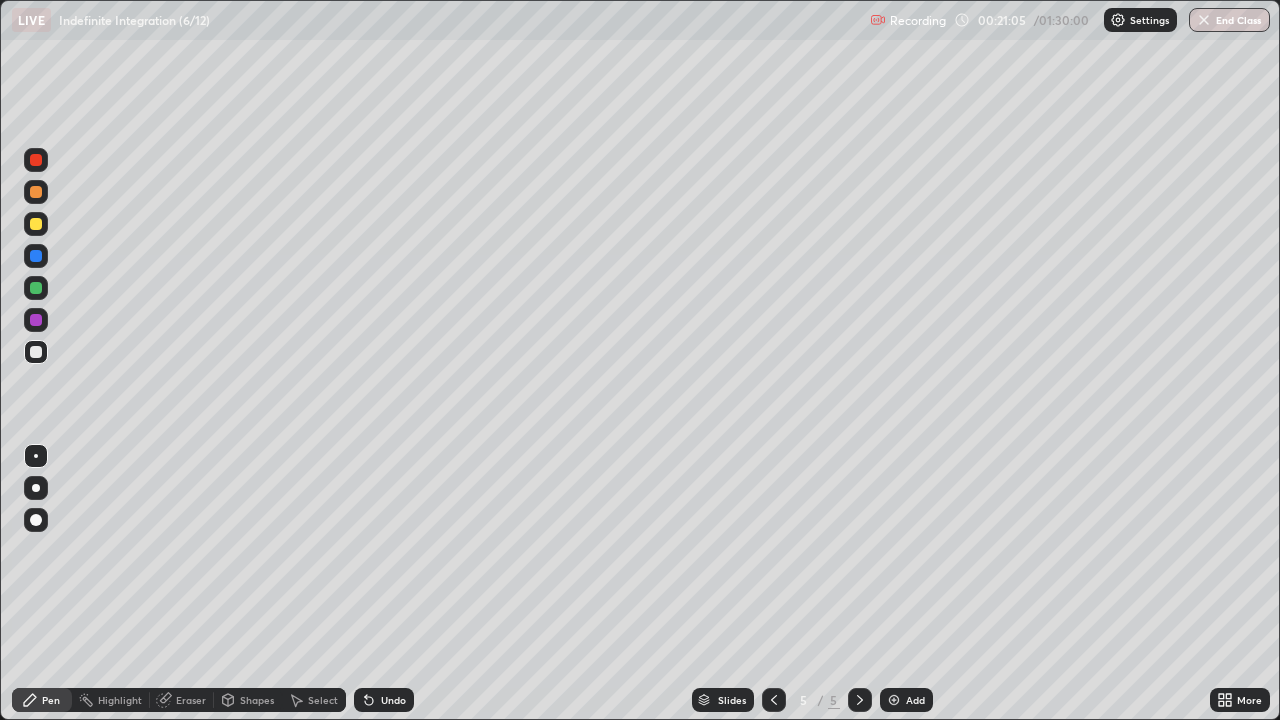 click on "Add" at bounding box center [906, 700] 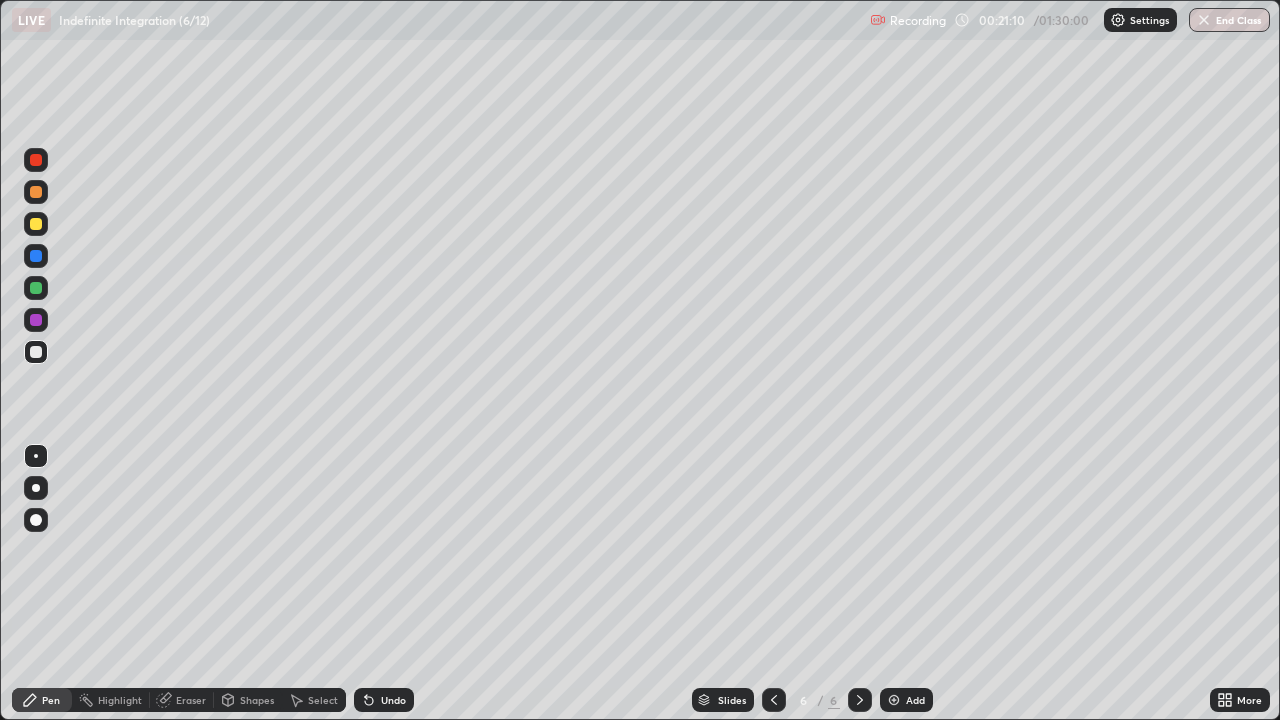 click at bounding box center [36, 224] 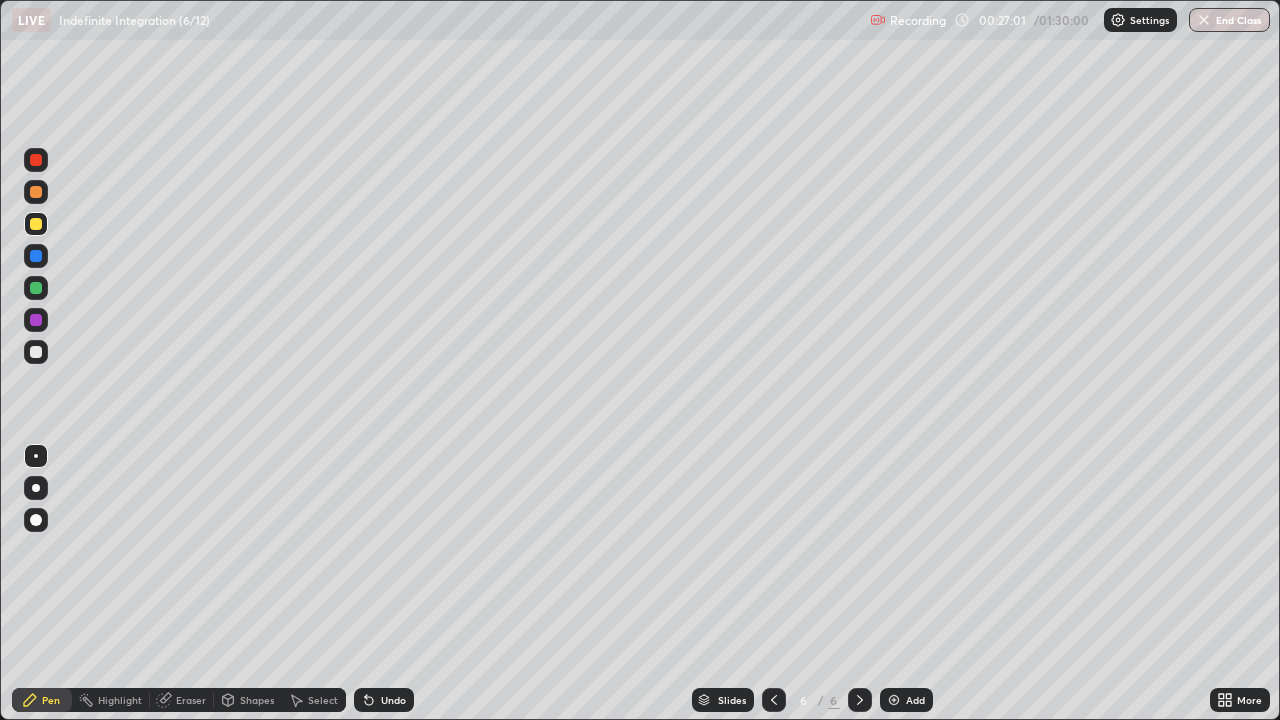 click at bounding box center (36, 288) 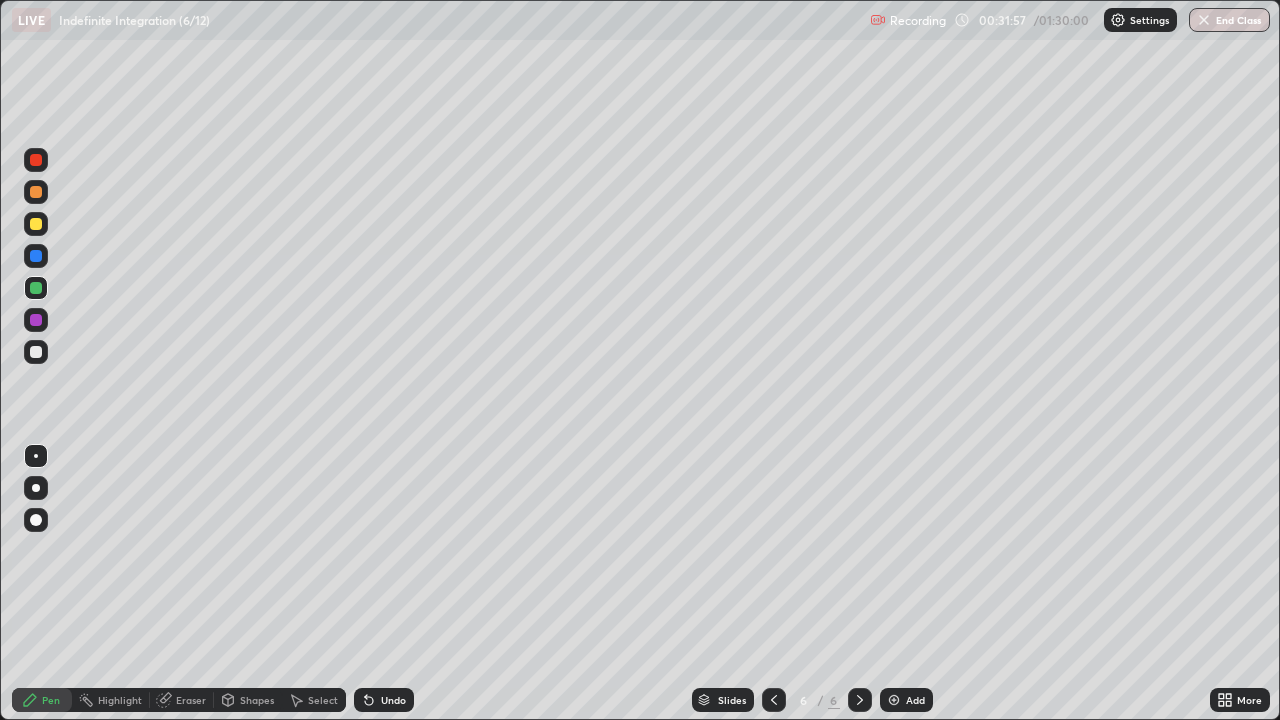 click on "Eraser" at bounding box center [191, 700] 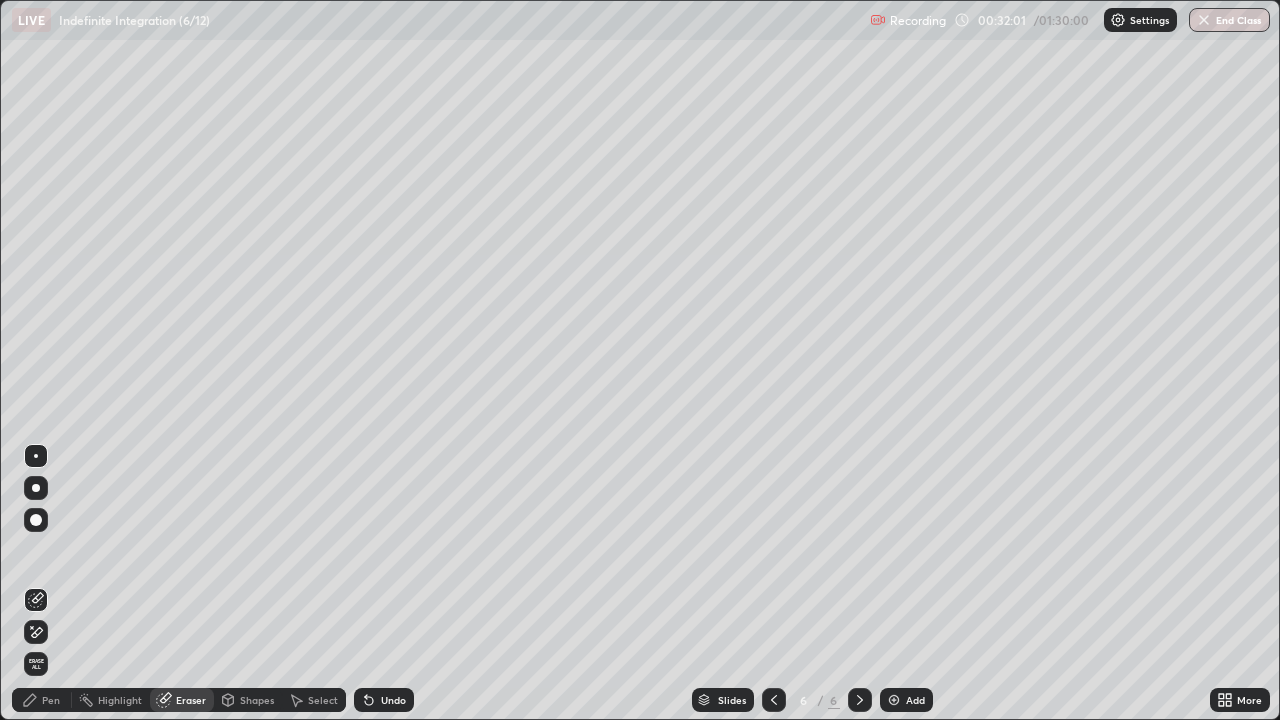 click on "Pen" at bounding box center [51, 700] 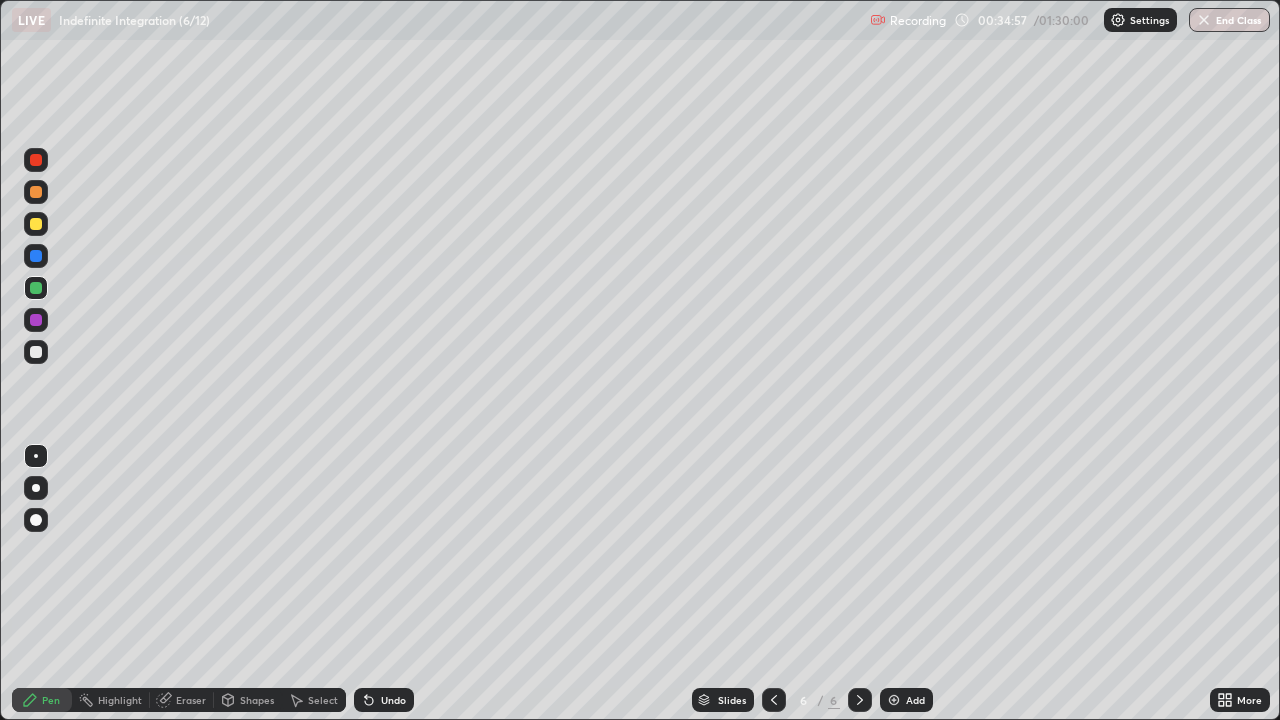 click at bounding box center (894, 700) 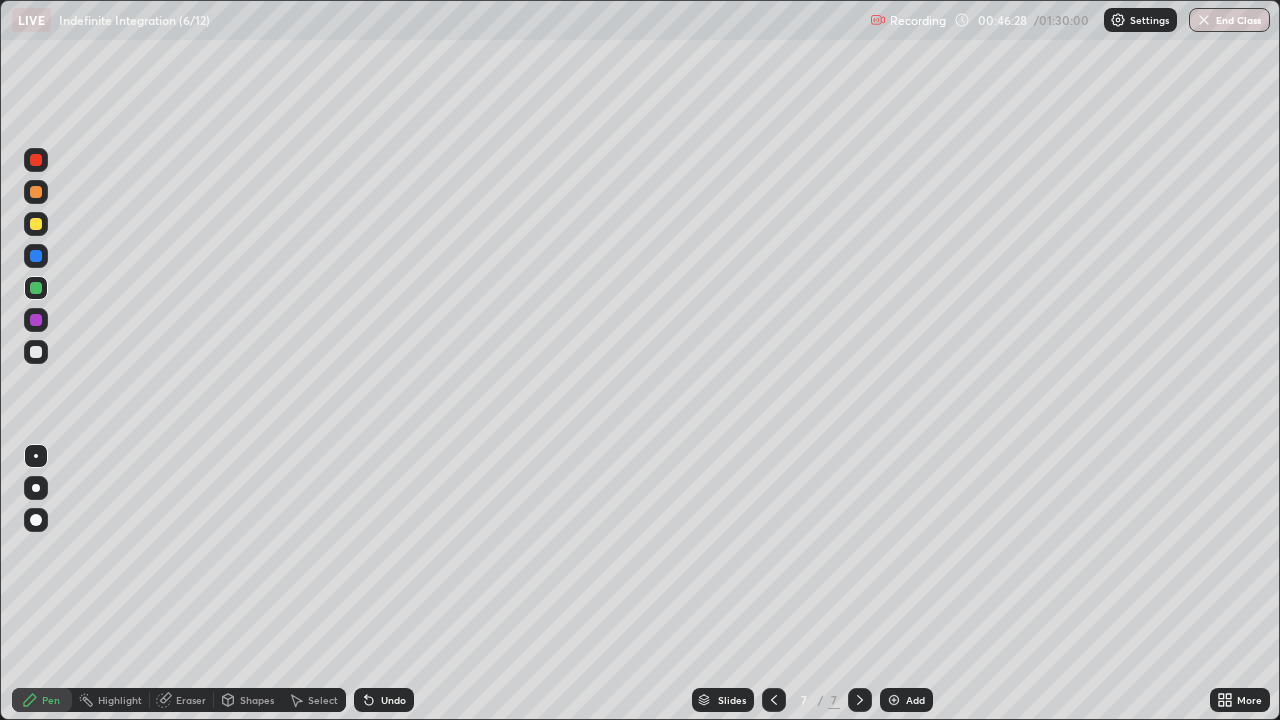 click on "Add" at bounding box center (915, 700) 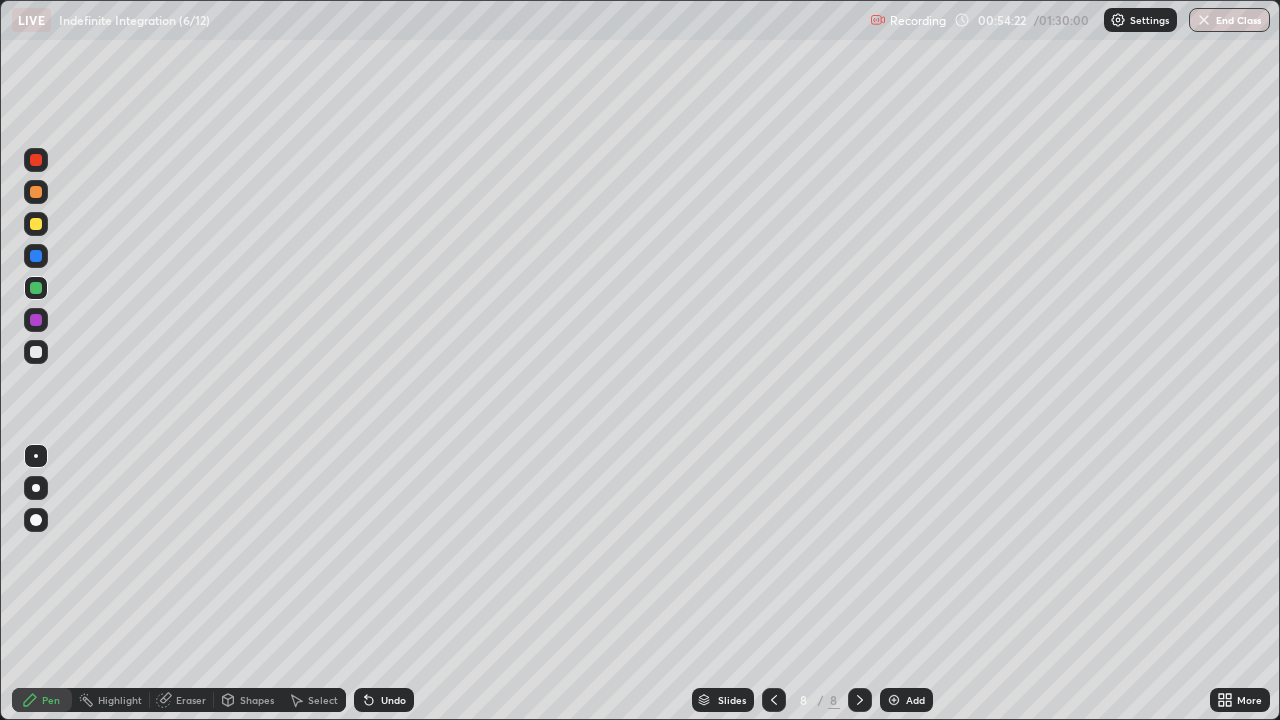 click on "Add" at bounding box center [906, 700] 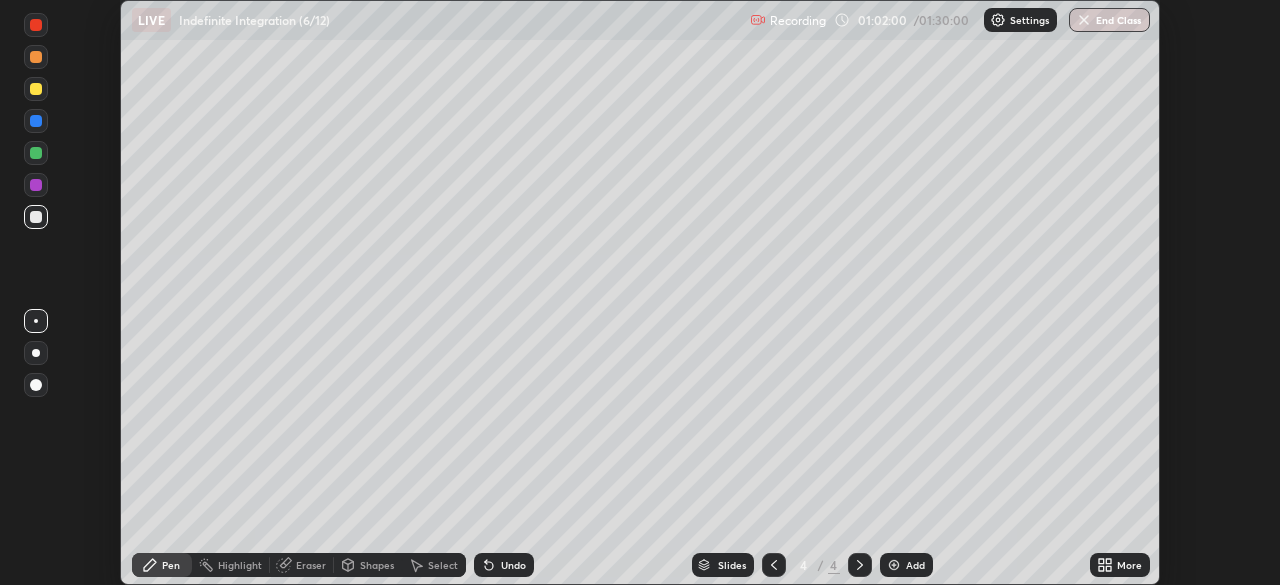 scroll, scrollTop: 0, scrollLeft: 0, axis: both 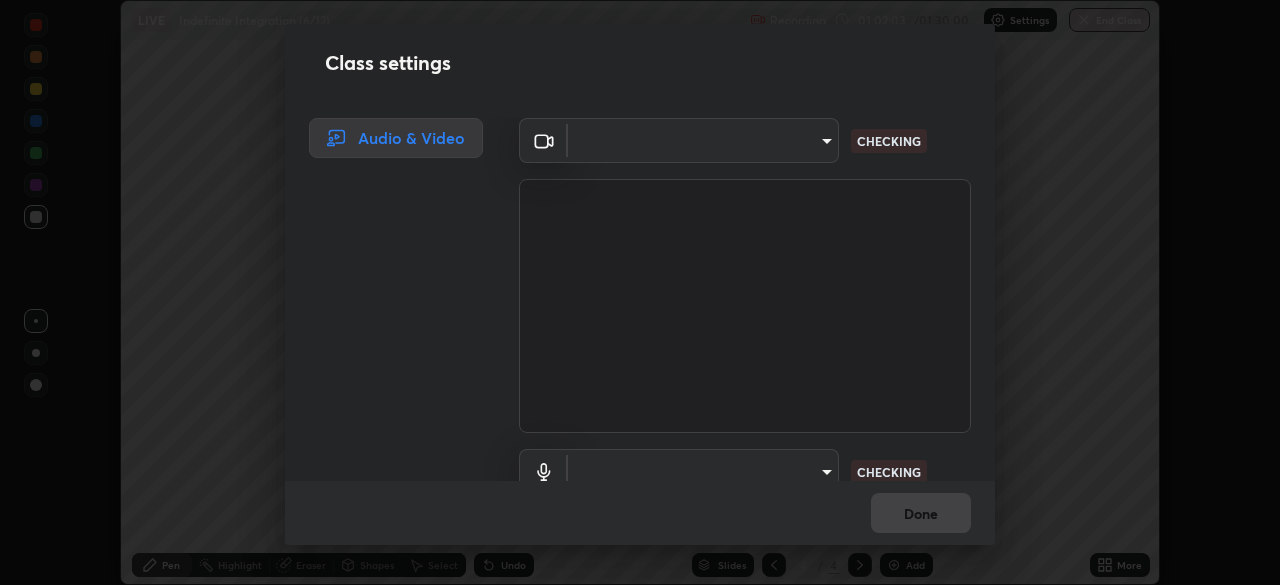 type on "fb57174be8733929c779687b6c747b251f50b7e0b4cf35f724d7f1923dedf309" 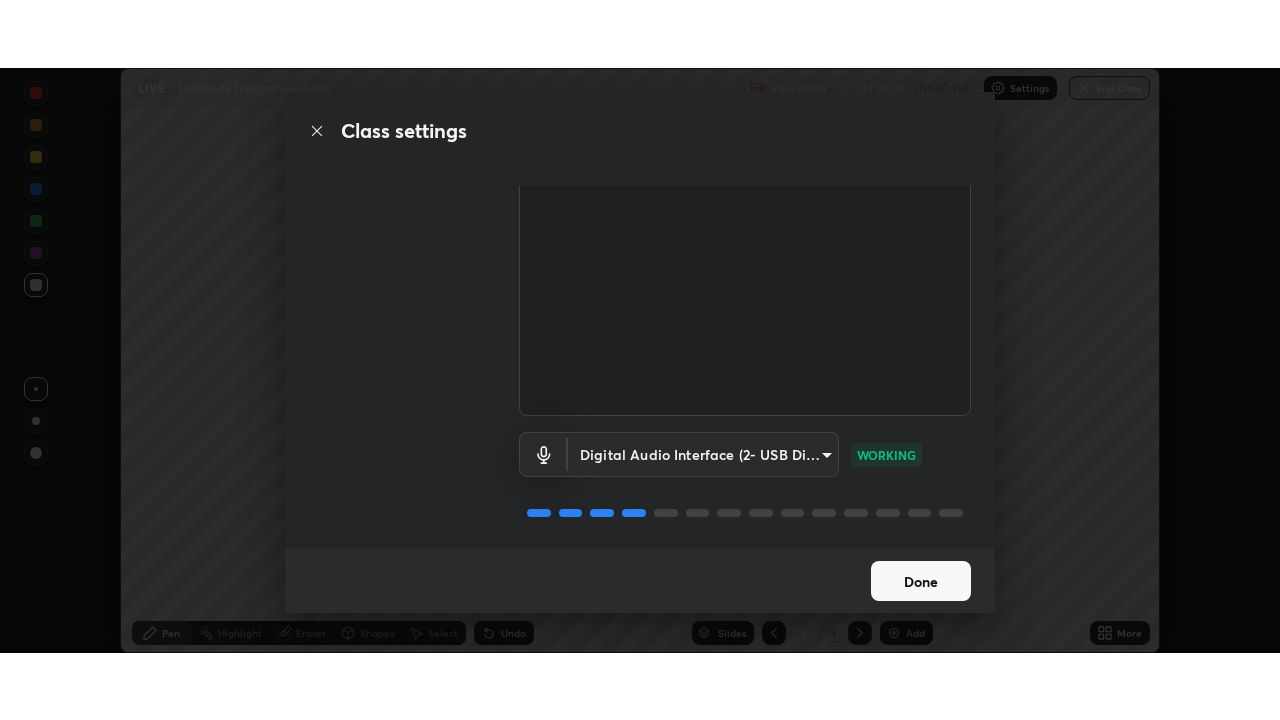 scroll, scrollTop: 91, scrollLeft: 0, axis: vertical 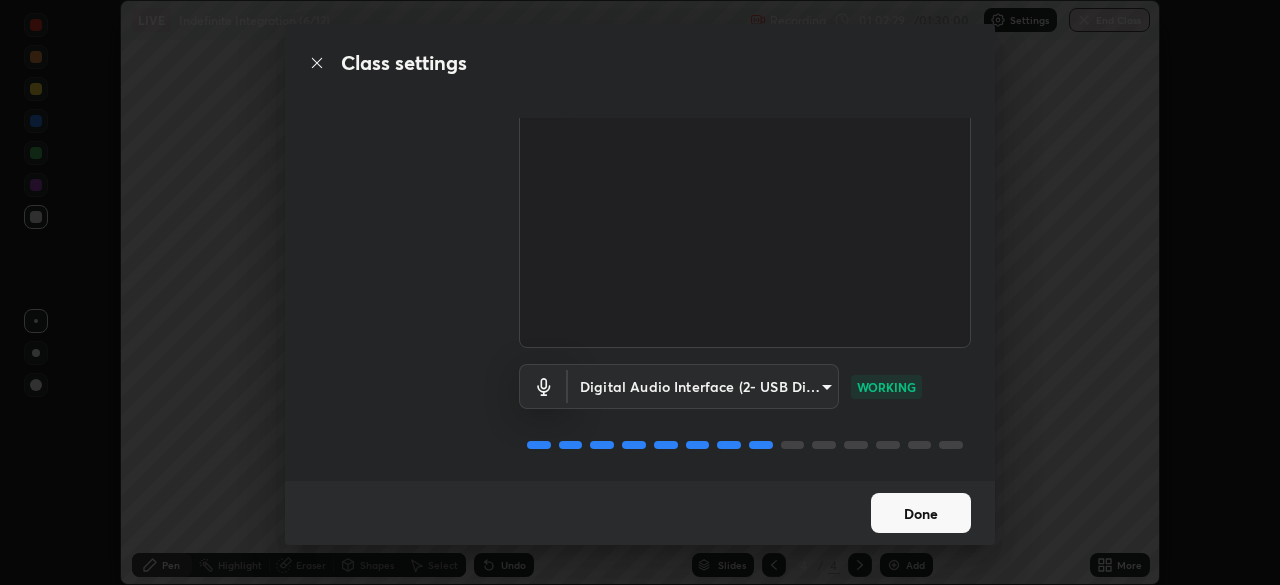 click on "Done" at bounding box center [921, 513] 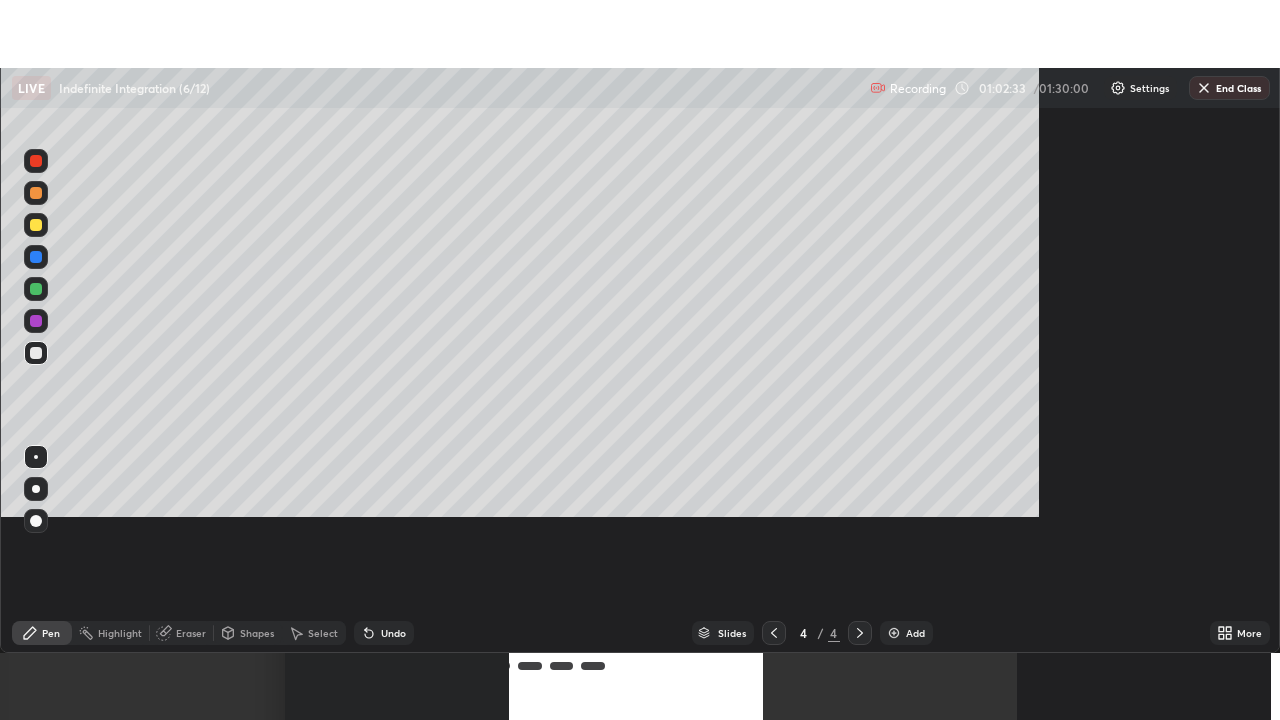 scroll, scrollTop: 99280, scrollLeft: 98720, axis: both 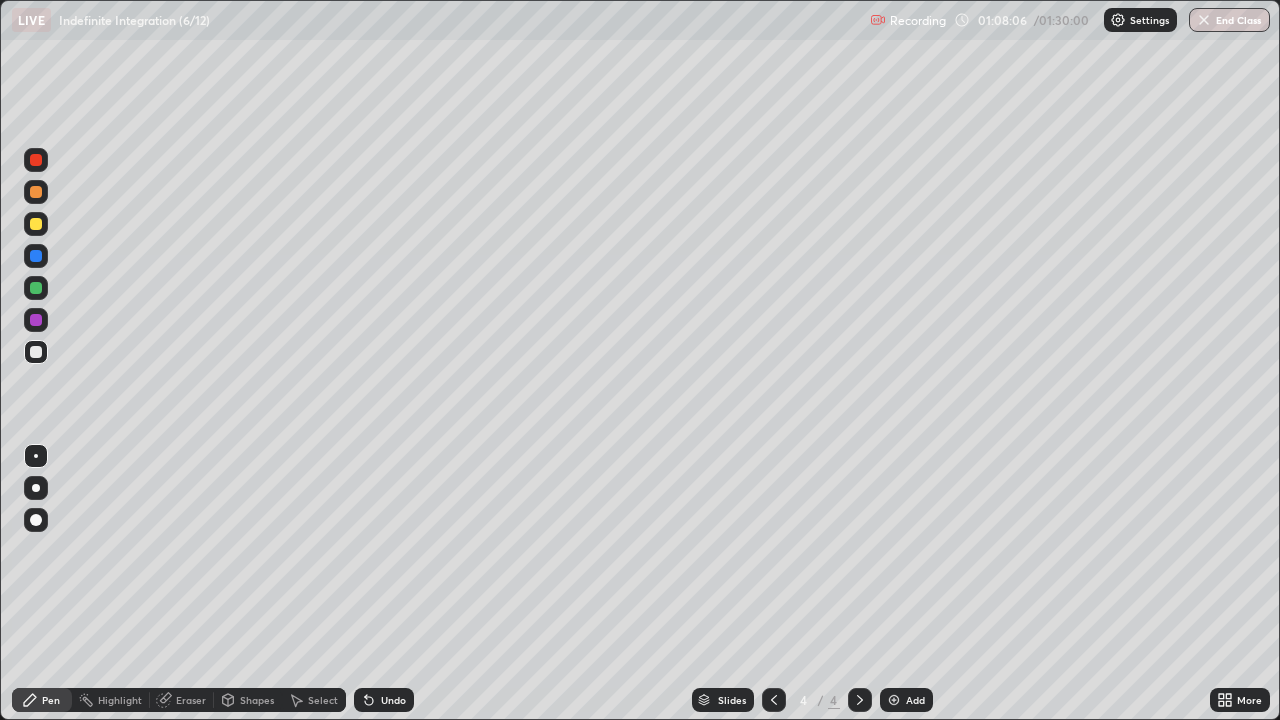 click on "Add" at bounding box center [915, 700] 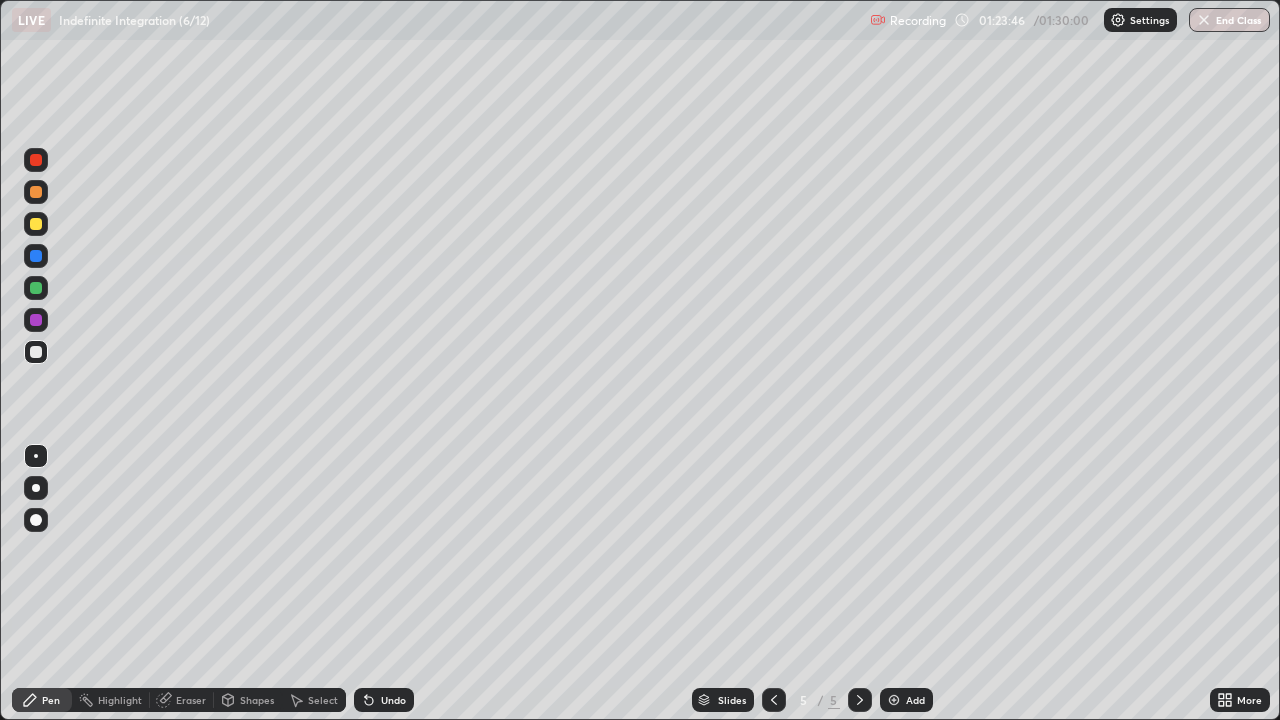click on "Add" at bounding box center [906, 700] 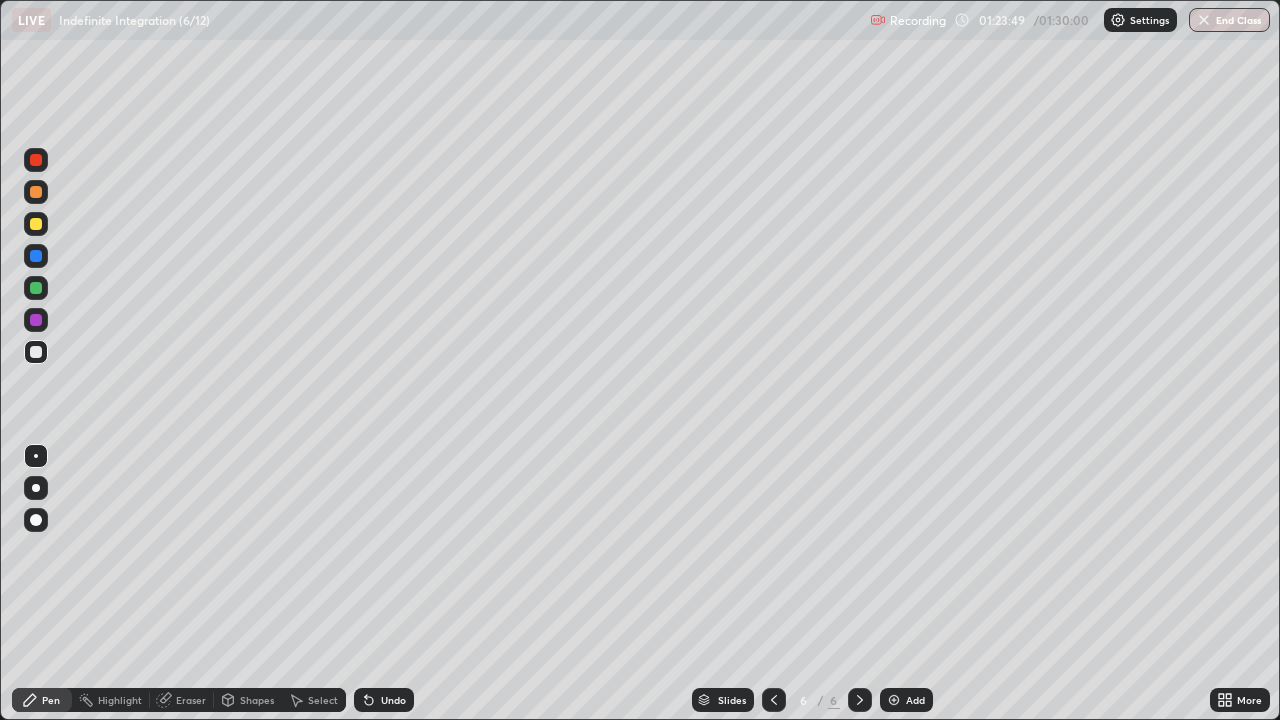 click at bounding box center (36, 224) 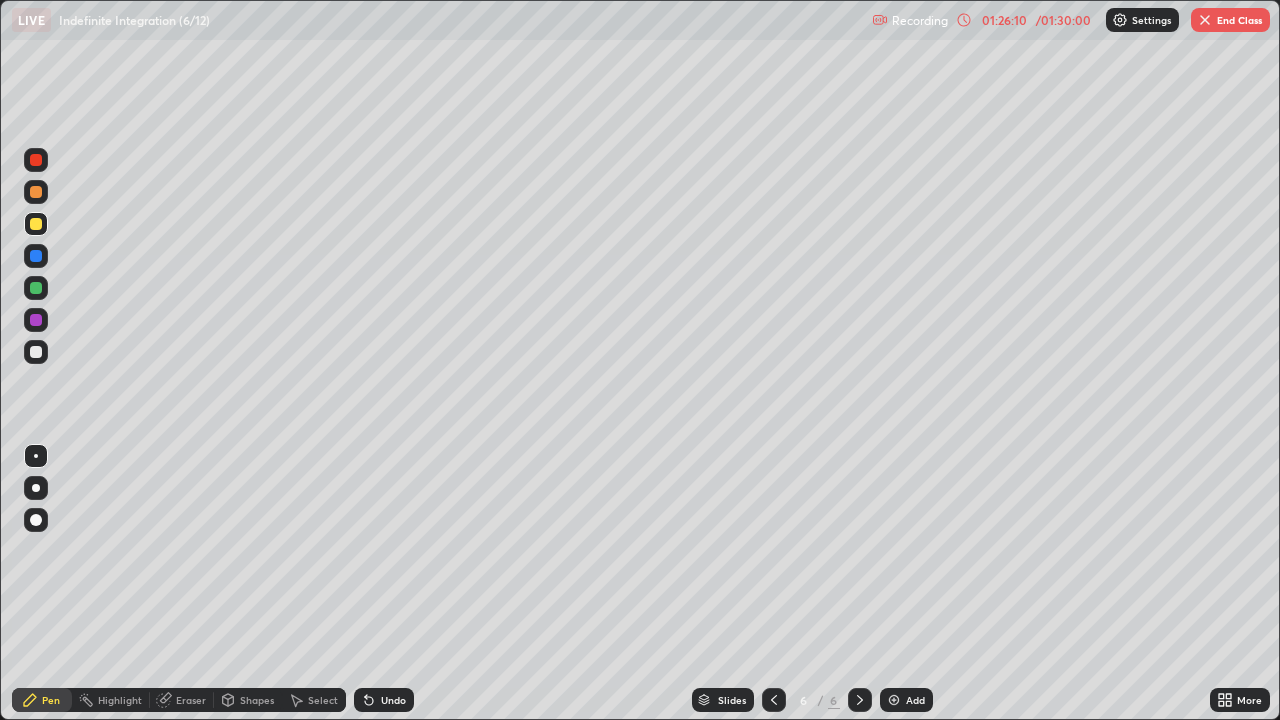 click on "End Class" at bounding box center [1230, 20] 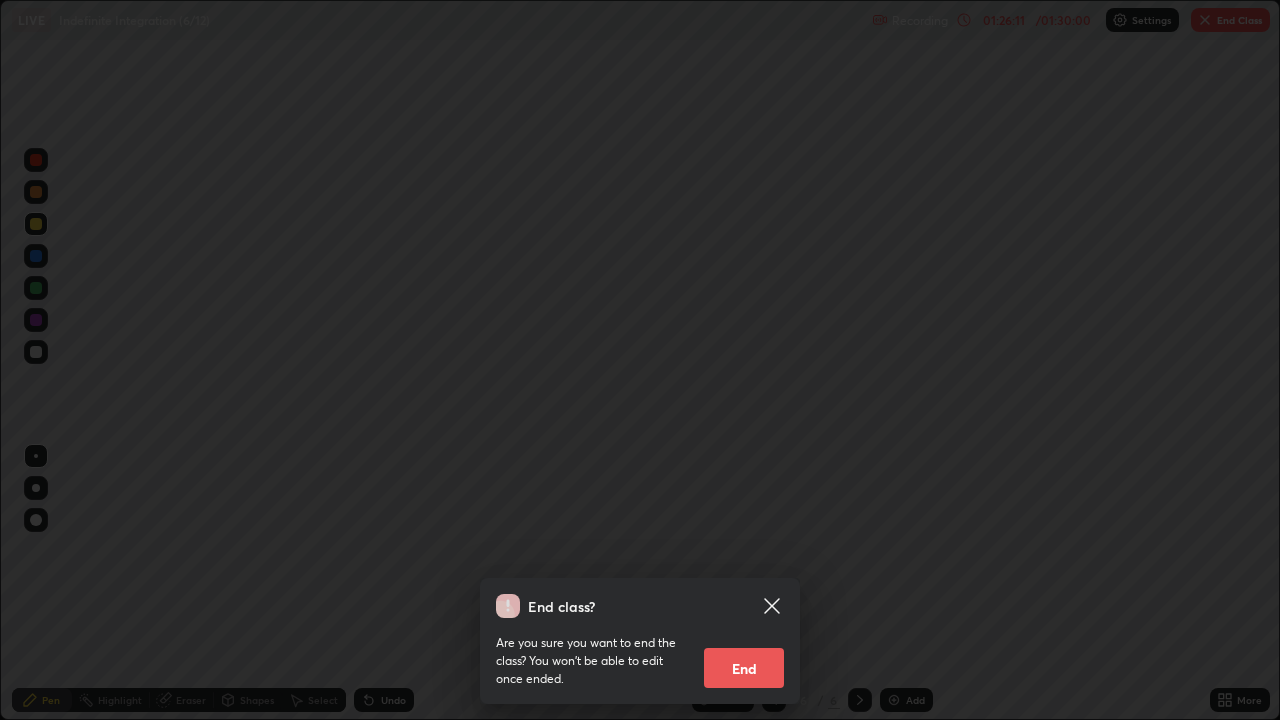 click on "End" at bounding box center (744, 668) 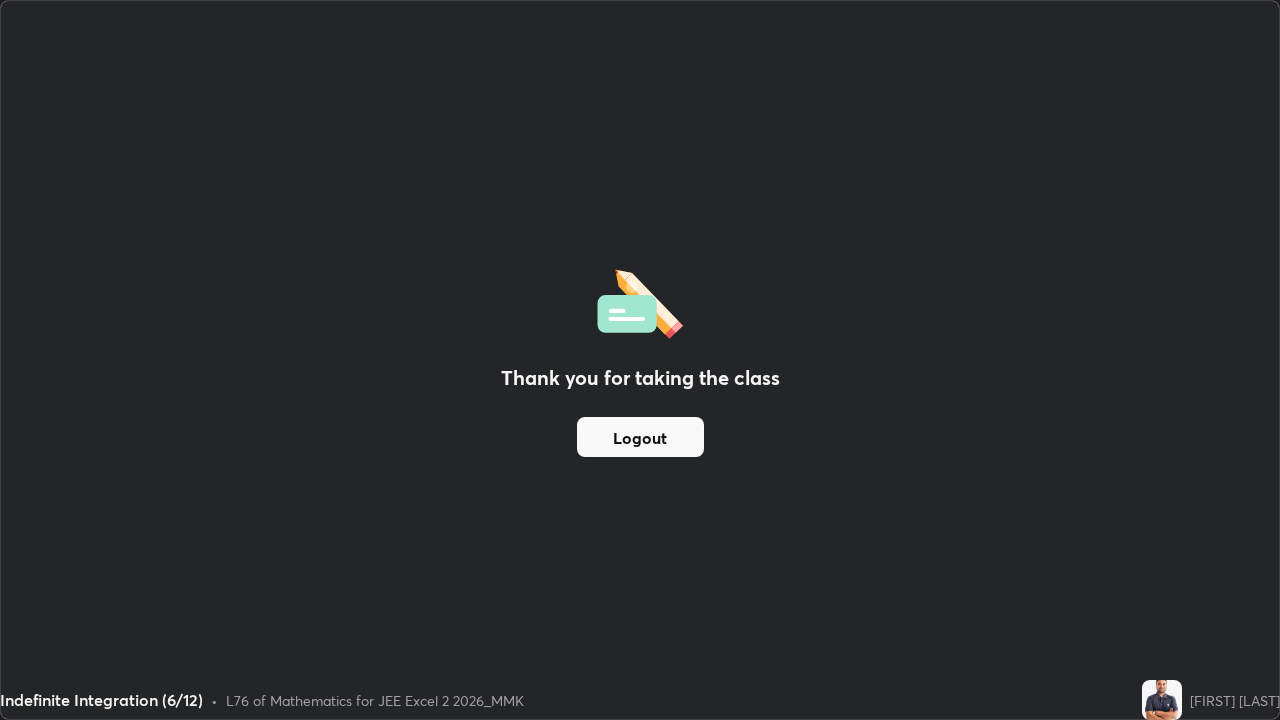 click on "Logout" at bounding box center [640, 437] 